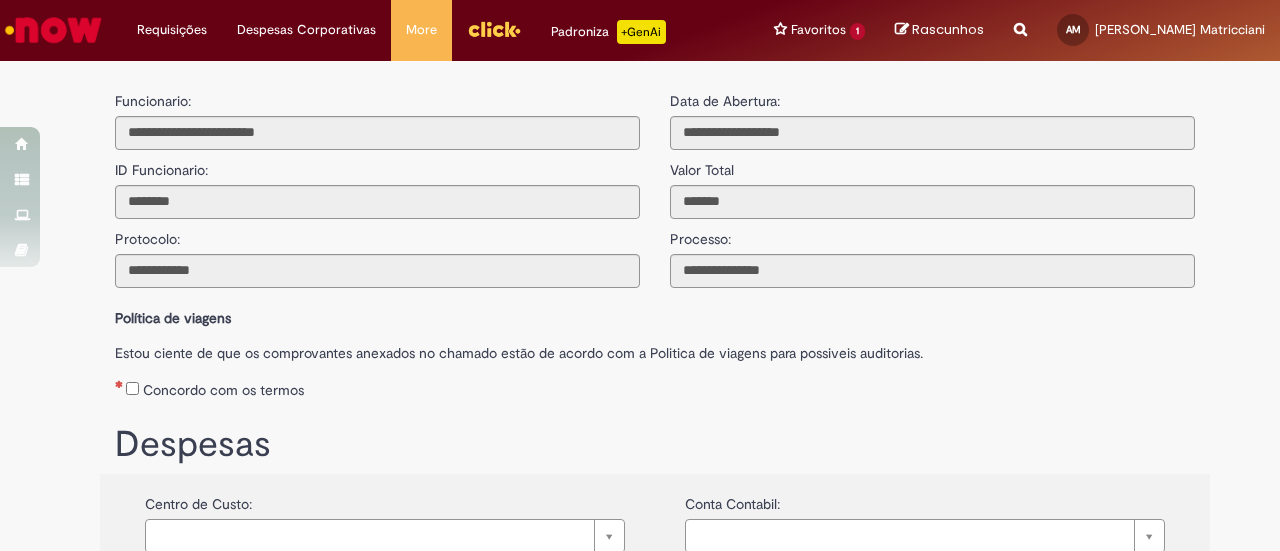 scroll, scrollTop: 0, scrollLeft: 0, axis: both 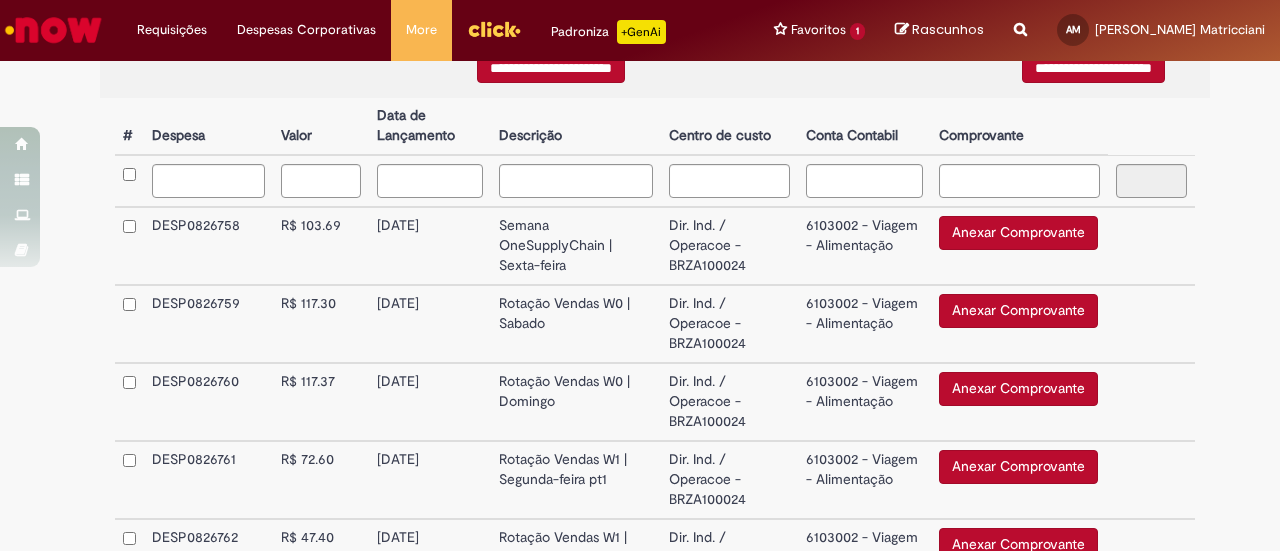 click on "Anexar Comprovante" at bounding box center [1018, 233] 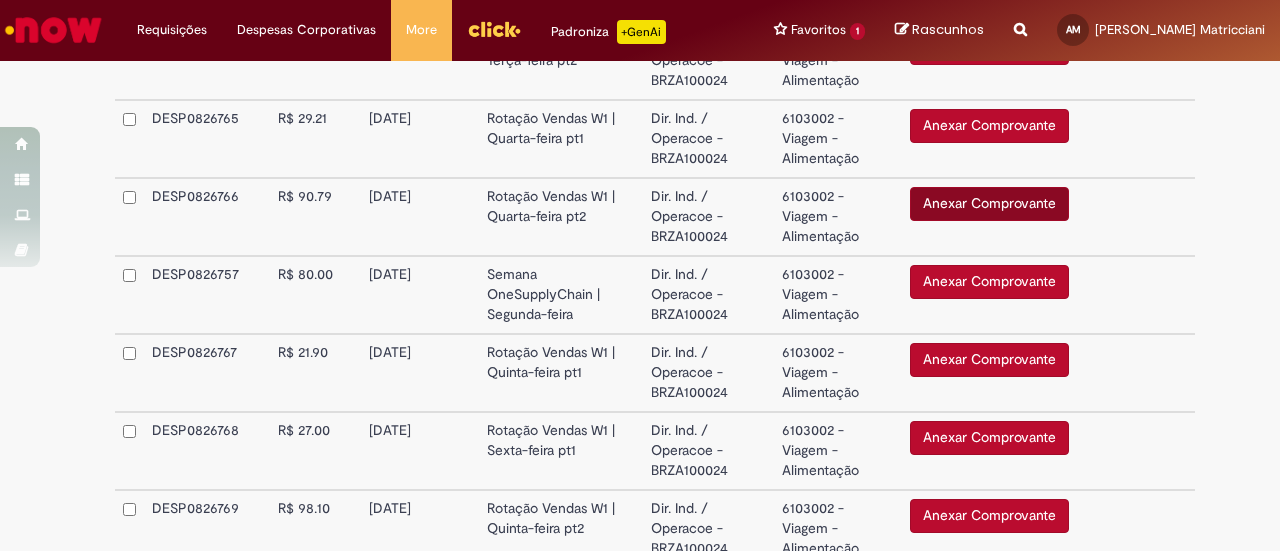 scroll, scrollTop: 1209, scrollLeft: 0, axis: vertical 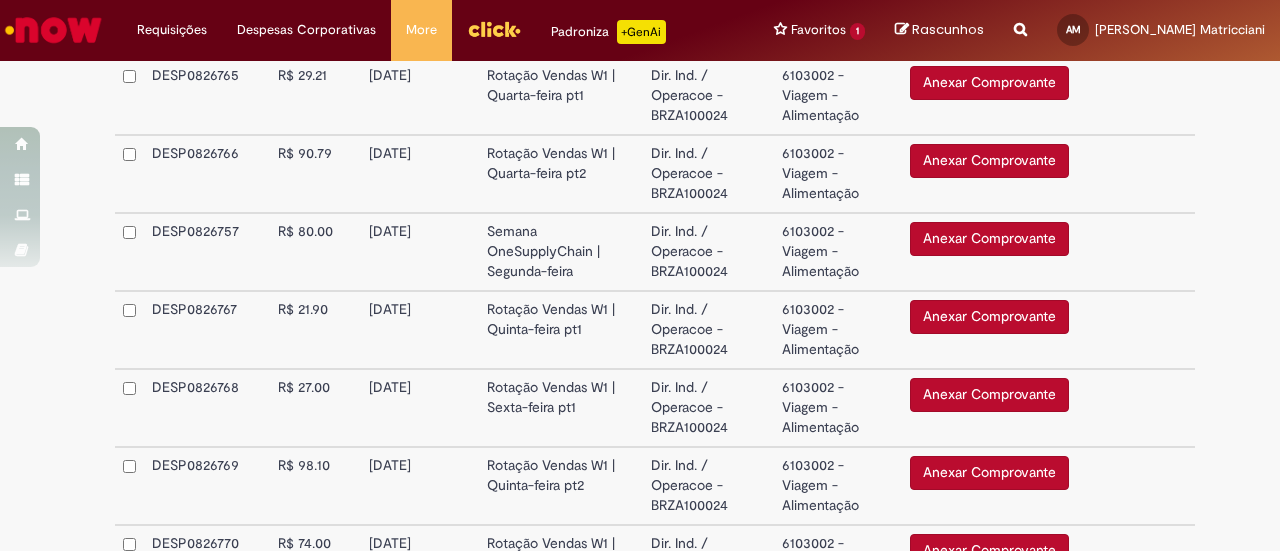 click on "Anexar Comprovante" at bounding box center [989, 239] 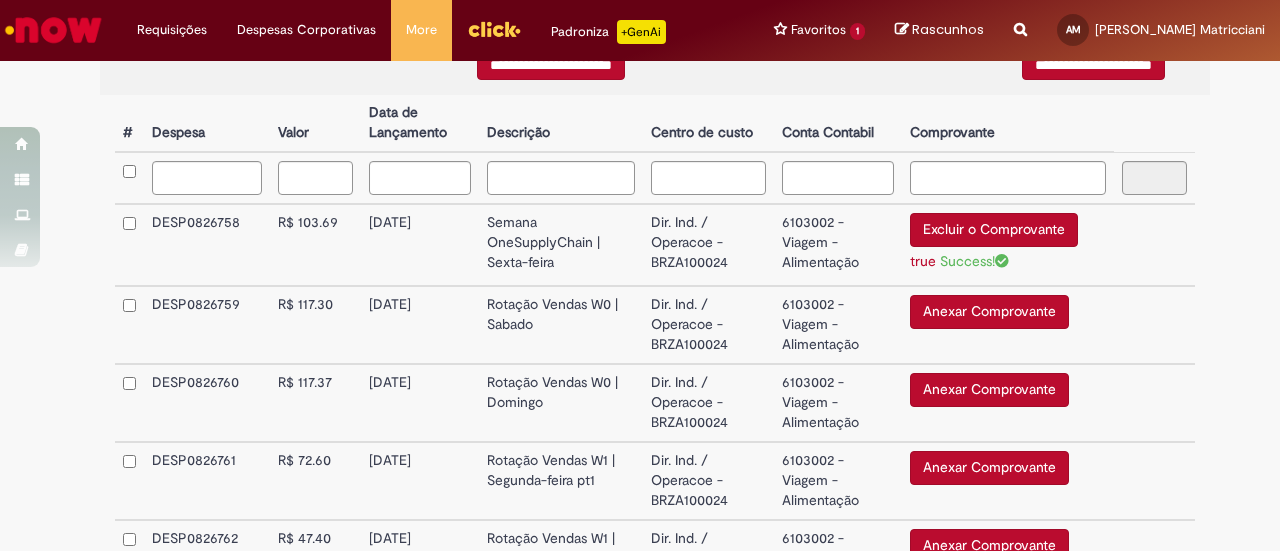 scroll, scrollTop: 509, scrollLeft: 0, axis: vertical 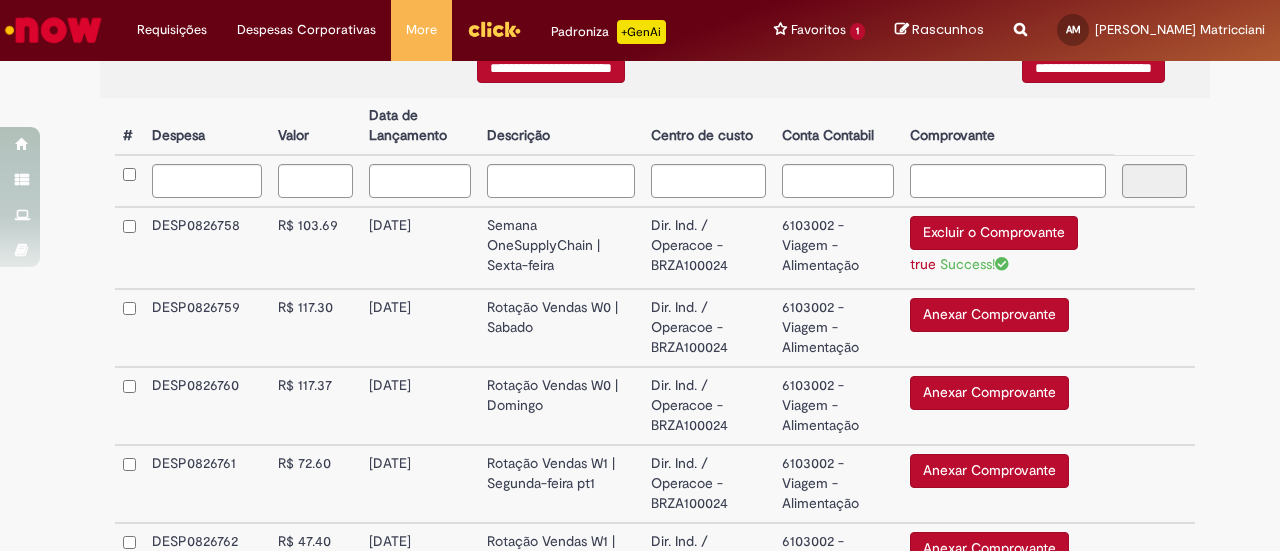 click on "Anexar Comprovante" at bounding box center [989, 315] 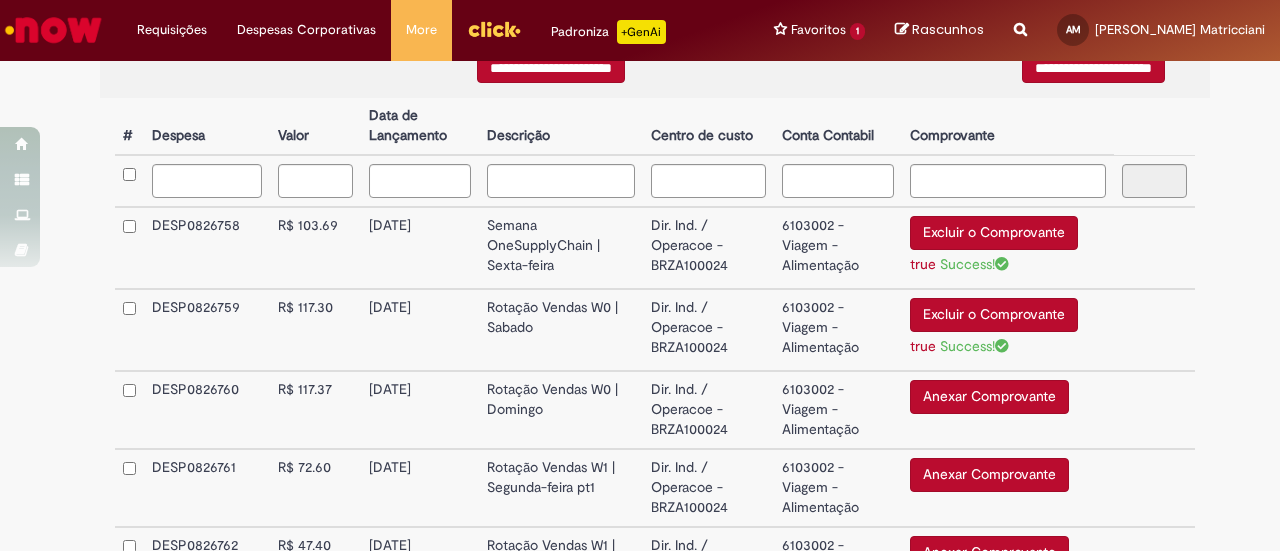 click on "Anexar Comprovante" at bounding box center [989, 397] 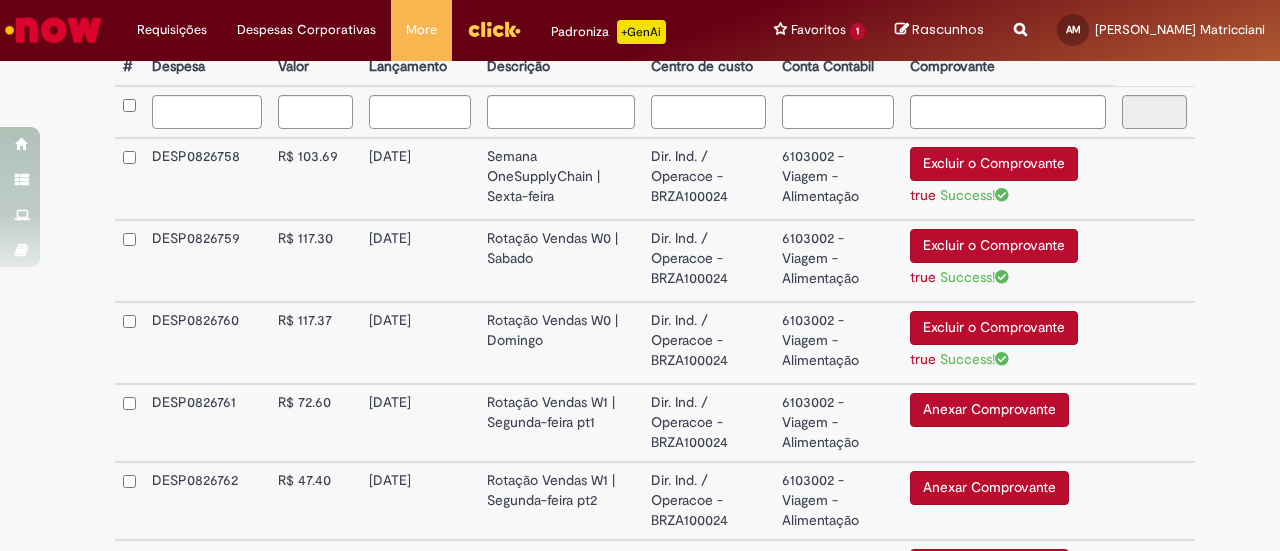 scroll, scrollTop: 609, scrollLeft: 0, axis: vertical 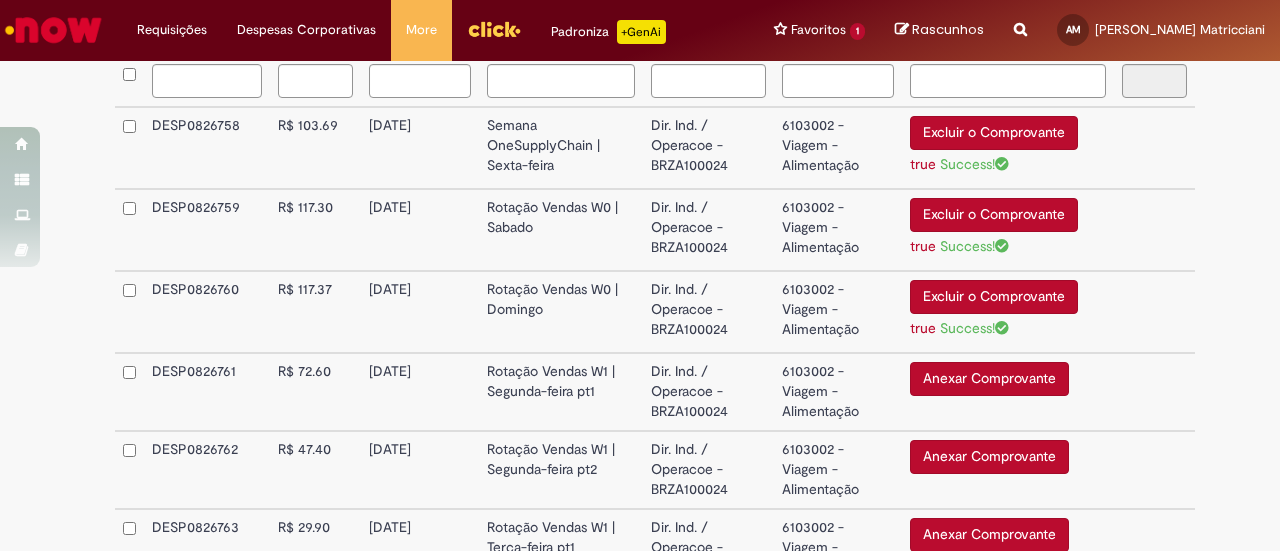 click on "Anexar Comprovante" at bounding box center [989, 379] 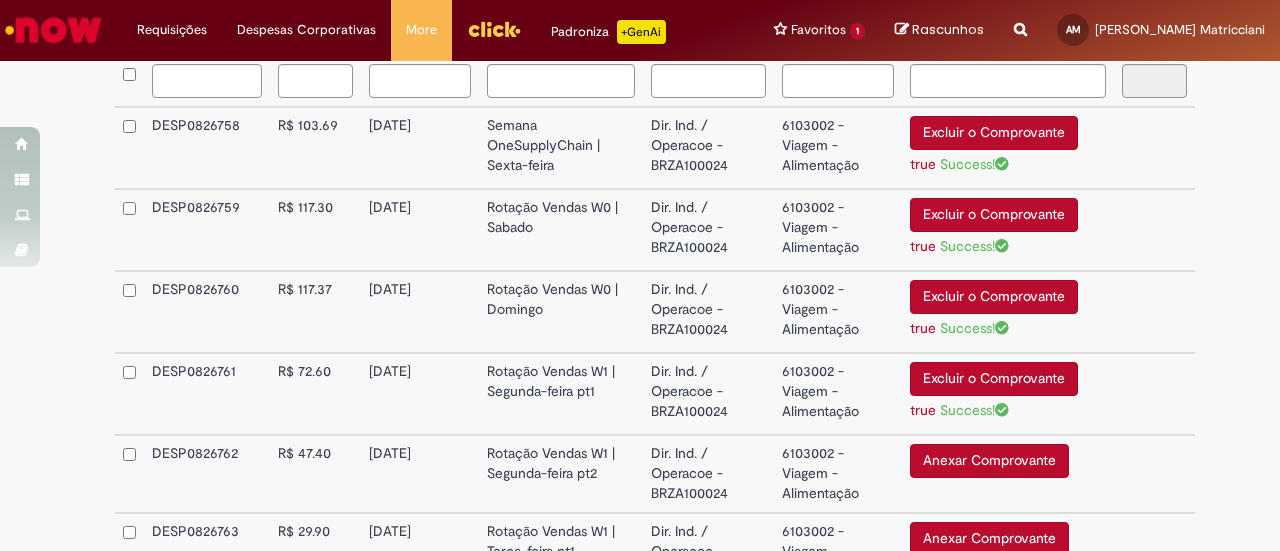 scroll, scrollTop: 709, scrollLeft: 0, axis: vertical 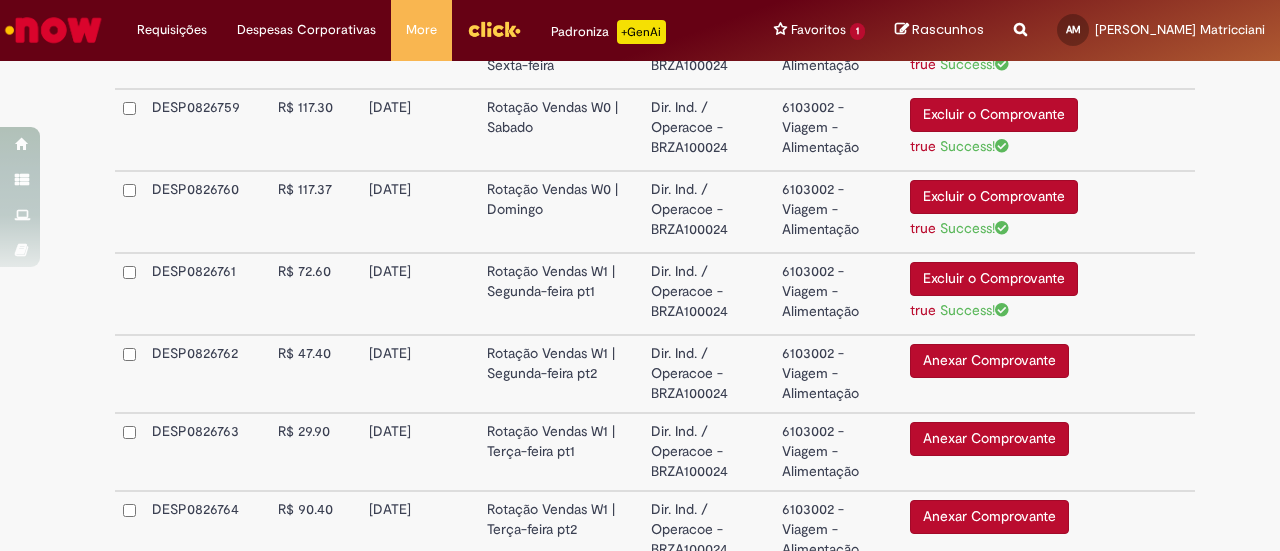 click on "Anexar Comprovante" at bounding box center [989, 361] 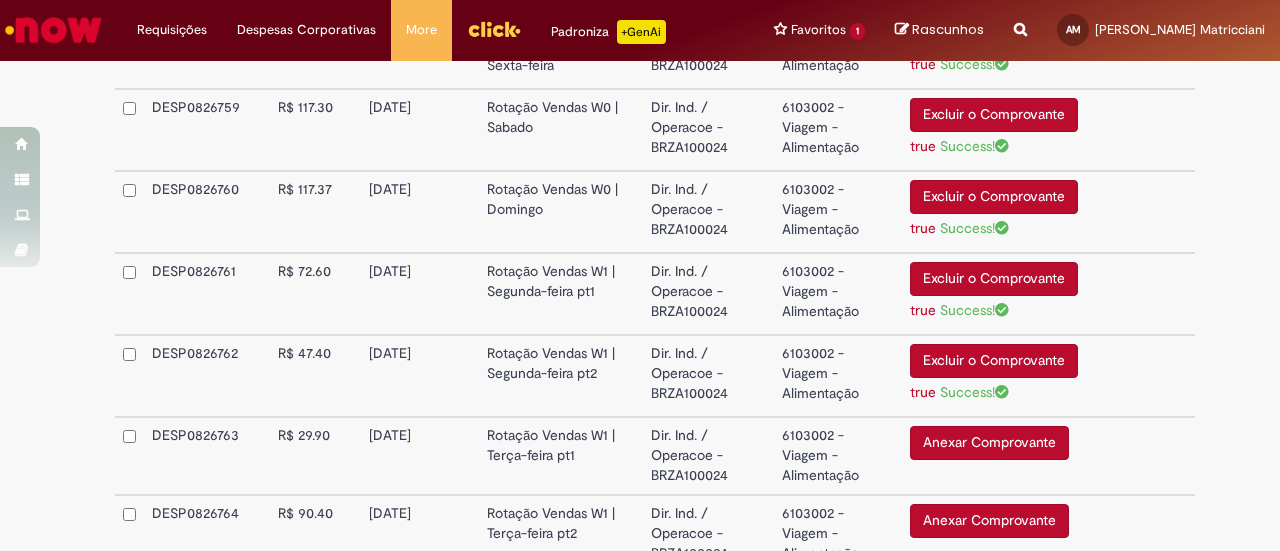 scroll, scrollTop: 809, scrollLeft: 0, axis: vertical 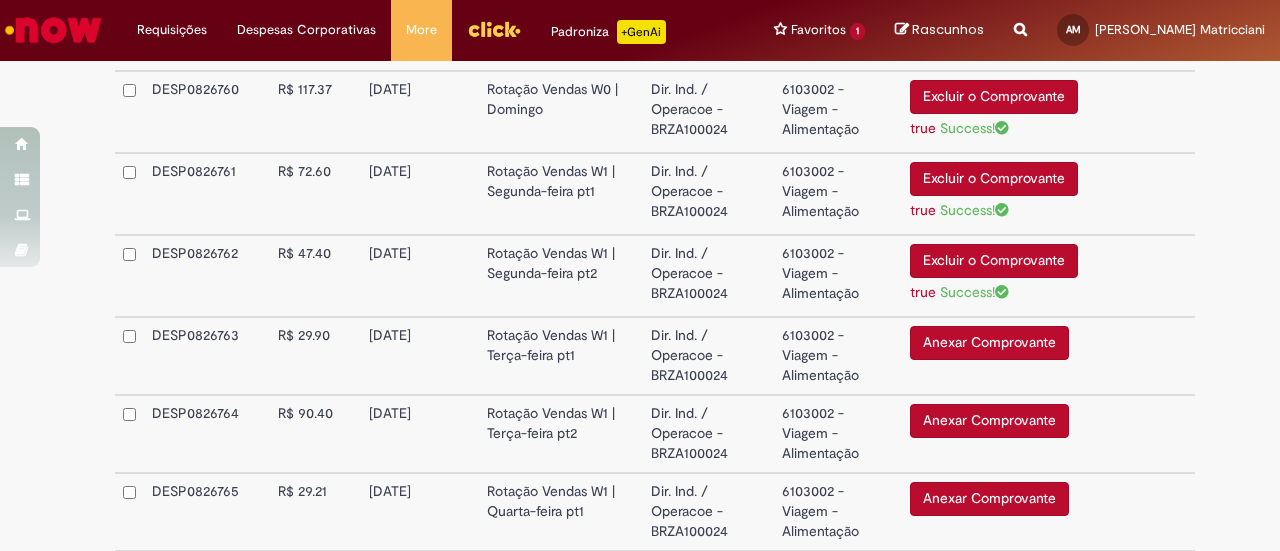 click on "Anexar Comprovante" at bounding box center (989, 343) 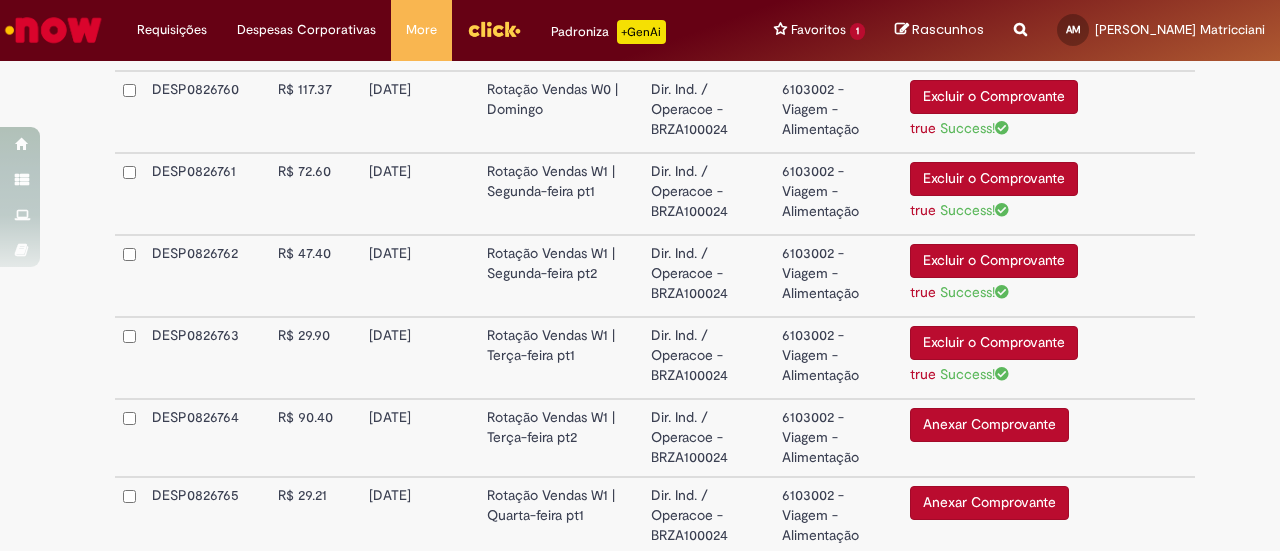 click on "Anexar Comprovante" at bounding box center (989, 425) 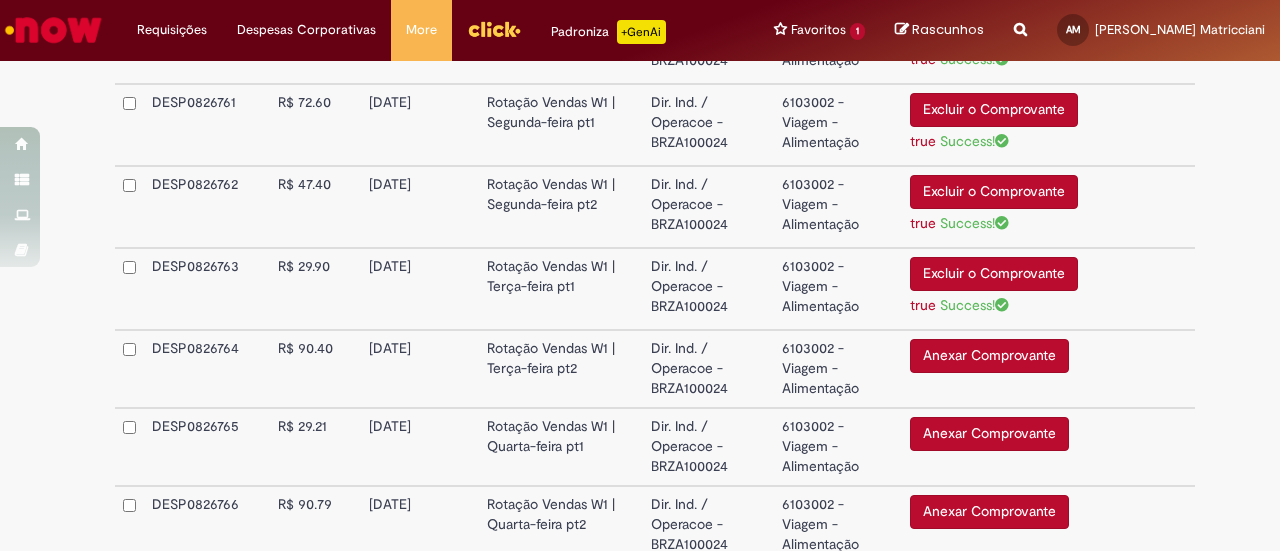 scroll, scrollTop: 909, scrollLeft: 0, axis: vertical 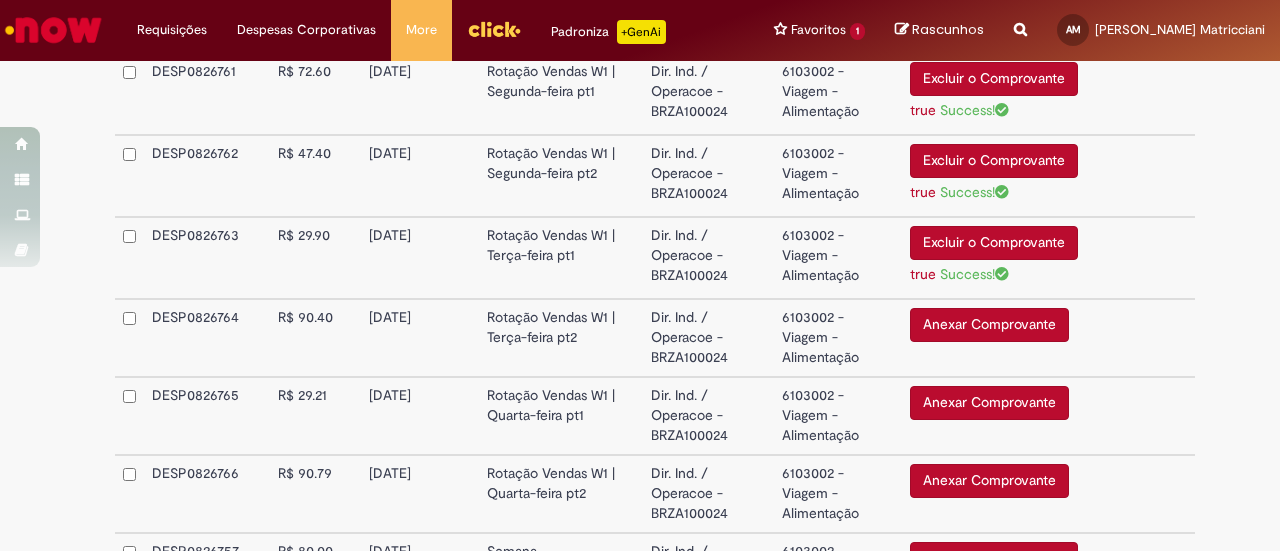 click on "Anexar Comprovante" at bounding box center (989, 403) 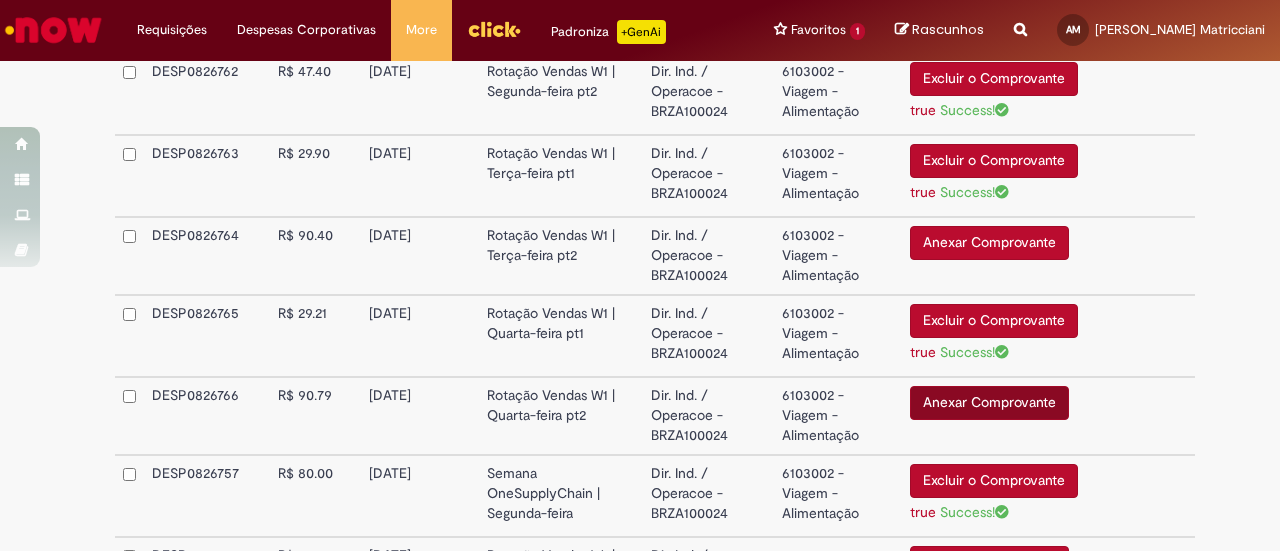 scroll, scrollTop: 1009, scrollLeft: 0, axis: vertical 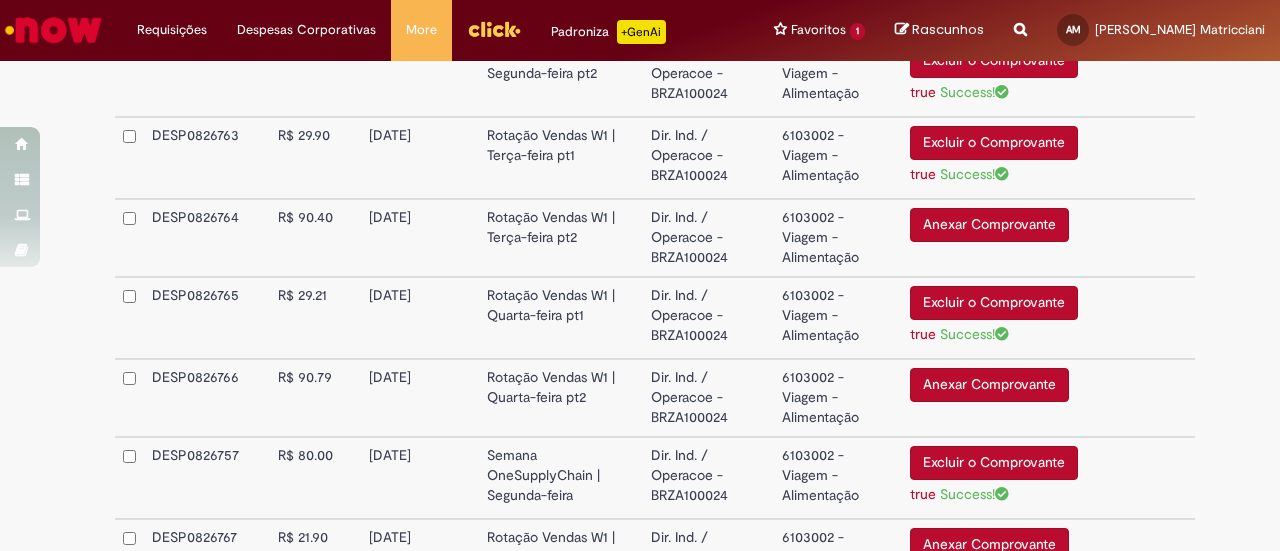 click on "Anexar Comprovante" at bounding box center [989, 385] 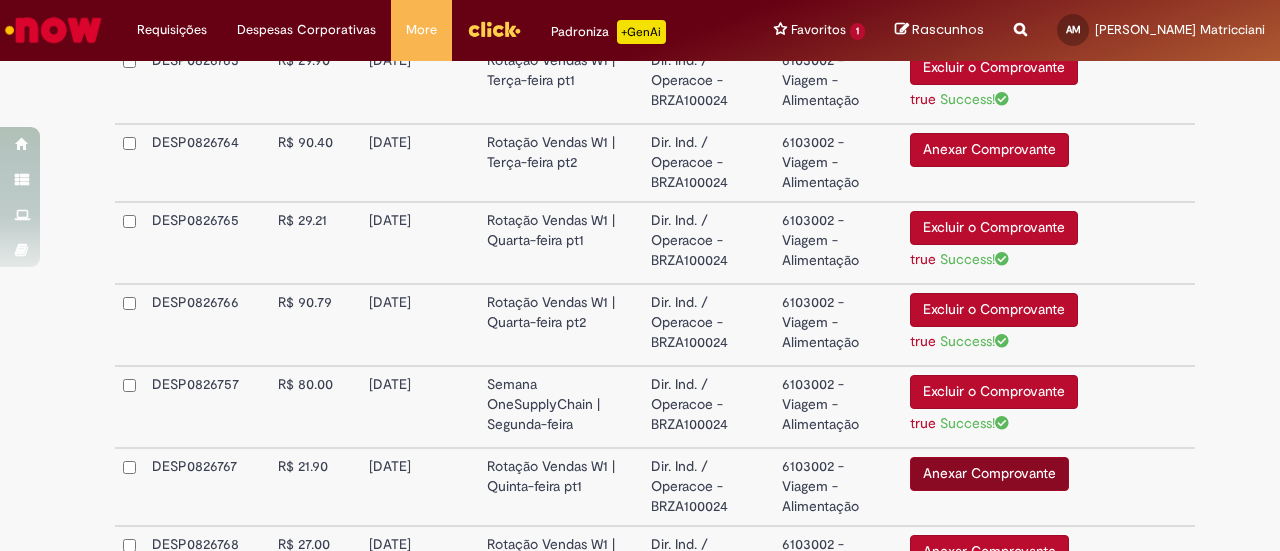 scroll, scrollTop: 1109, scrollLeft: 0, axis: vertical 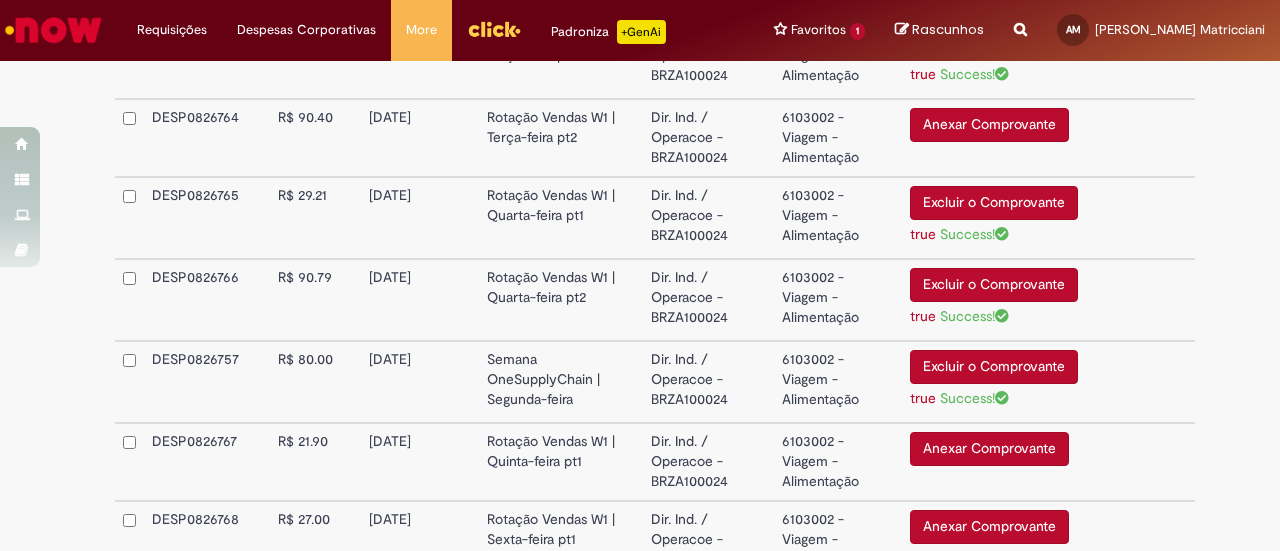 click on "Anexar Comprovante" at bounding box center (989, 449) 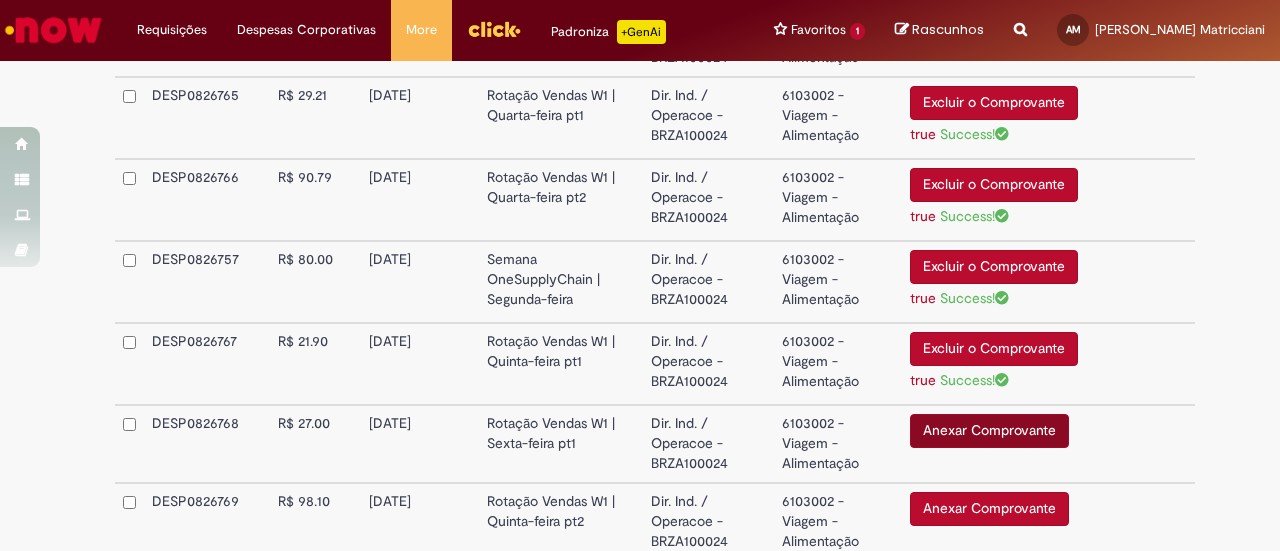scroll, scrollTop: 1309, scrollLeft: 0, axis: vertical 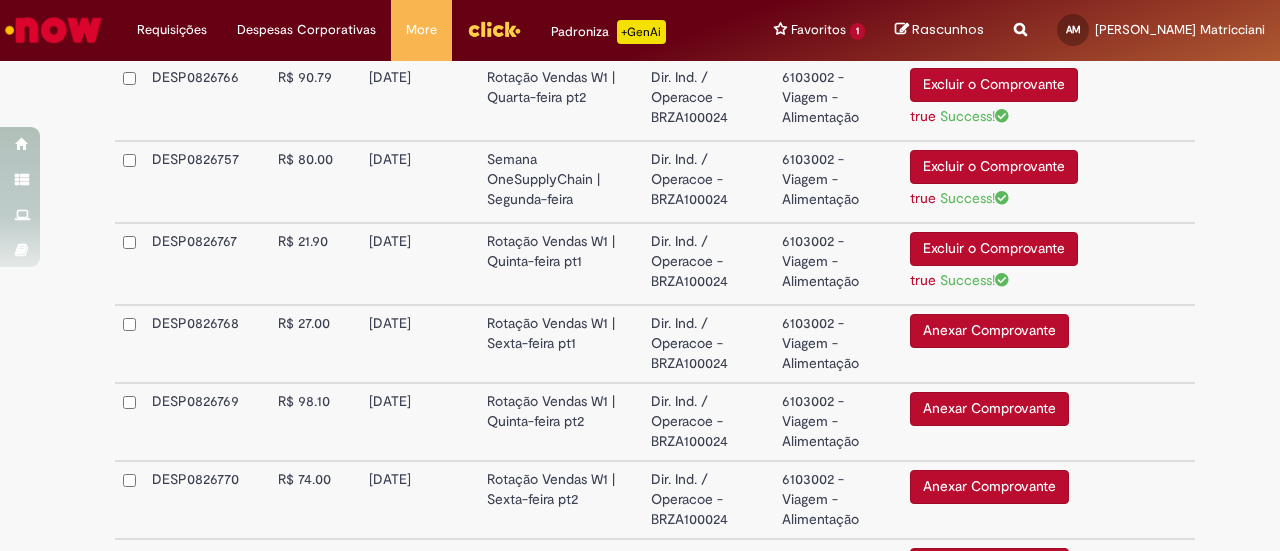 click on "Anexar Comprovante" at bounding box center [989, 409] 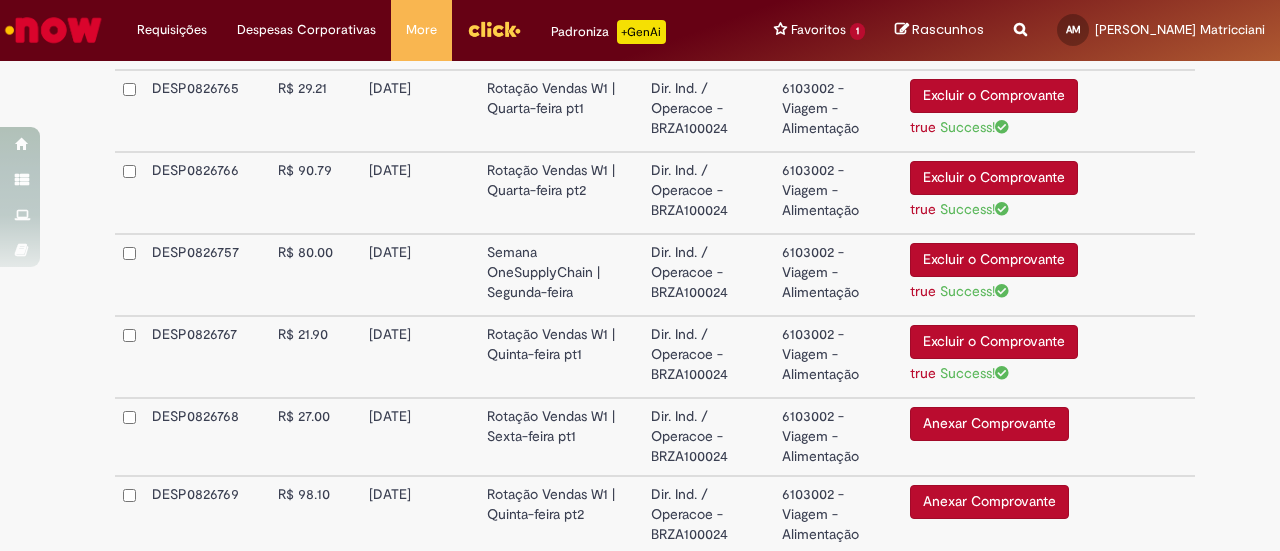 scroll, scrollTop: 1209, scrollLeft: 0, axis: vertical 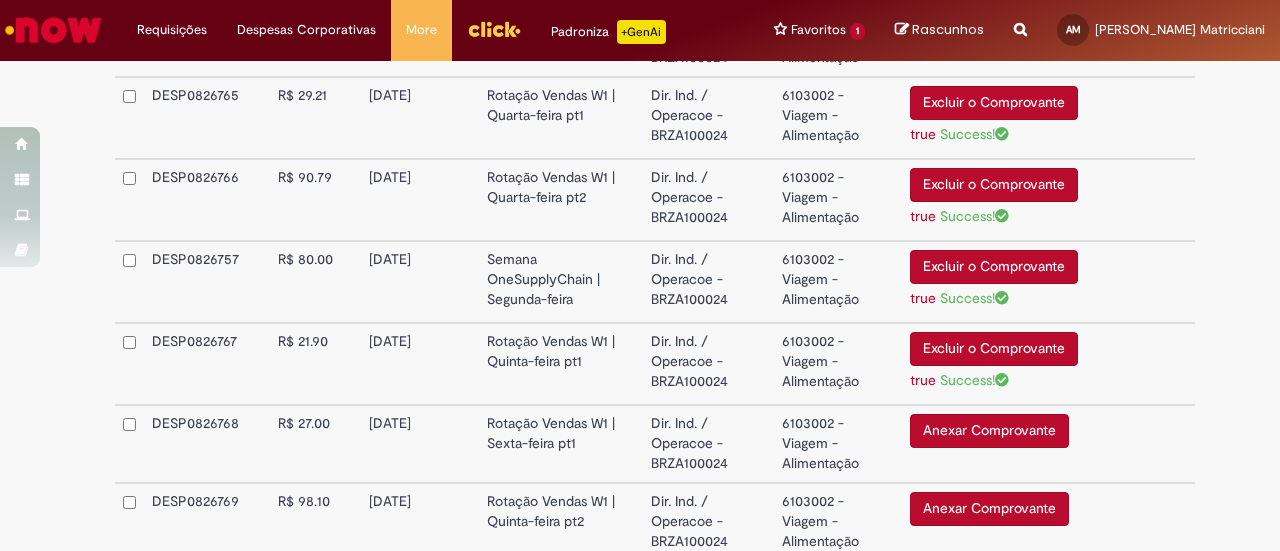 click on "Anexar Comprovante" at bounding box center [989, 431] 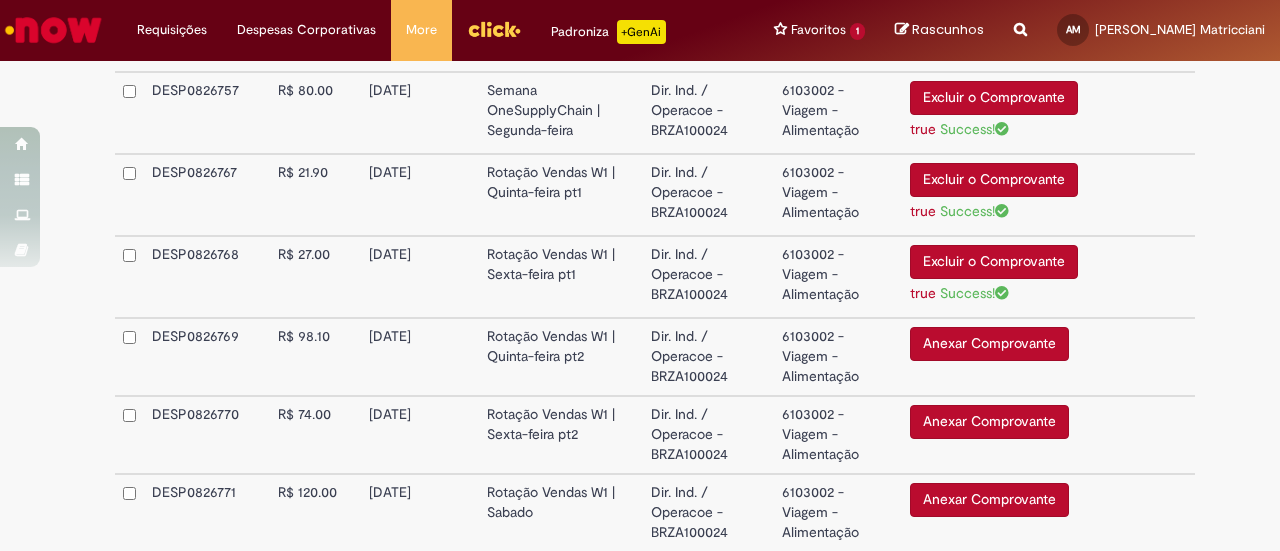 scroll, scrollTop: 1409, scrollLeft: 0, axis: vertical 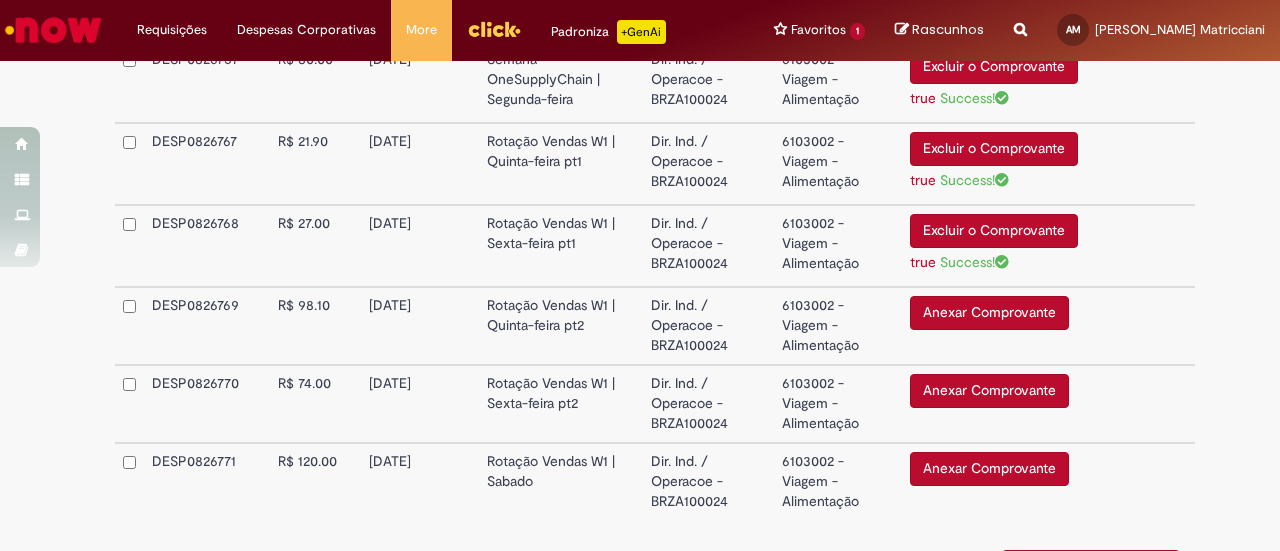 click on "Anexar Comprovante" at bounding box center [989, 391] 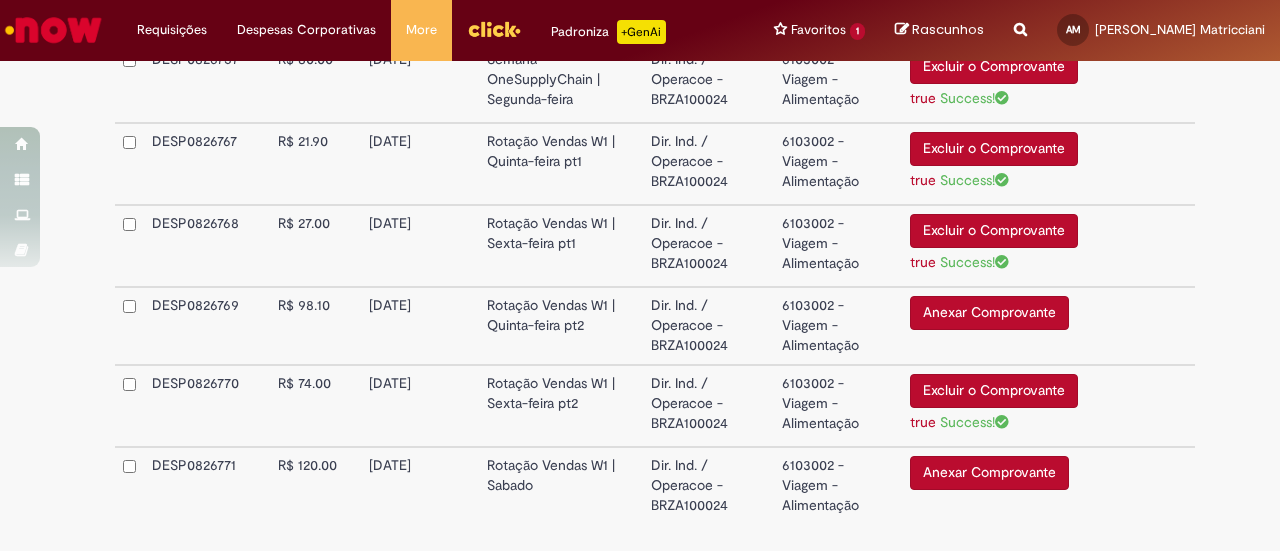 scroll, scrollTop: 1509, scrollLeft: 0, axis: vertical 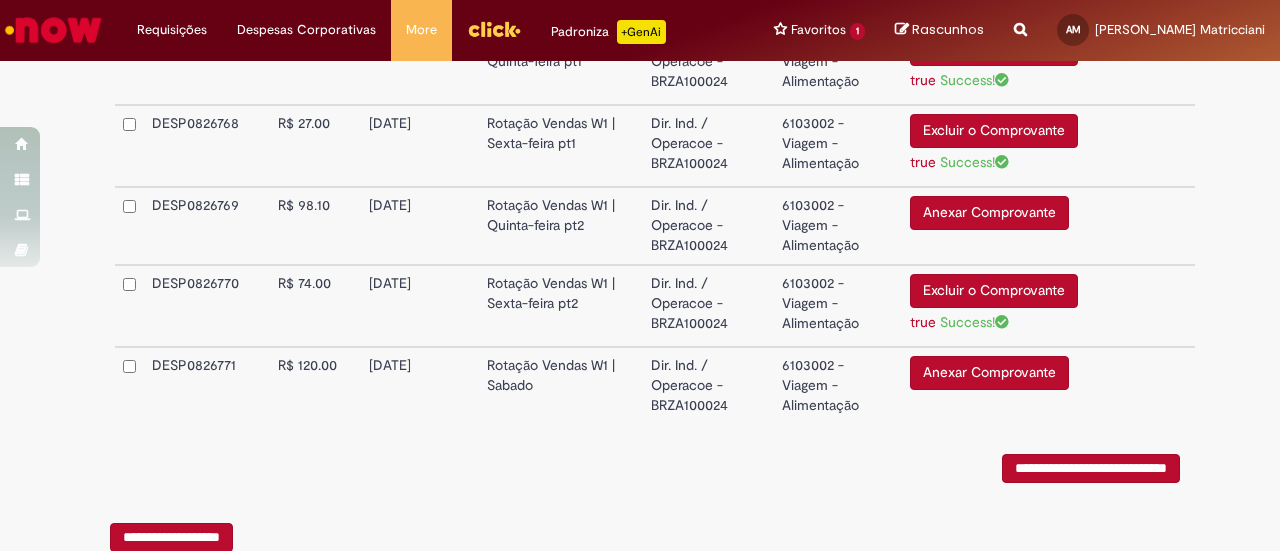click on "Anexar Comprovante" at bounding box center [989, 373] 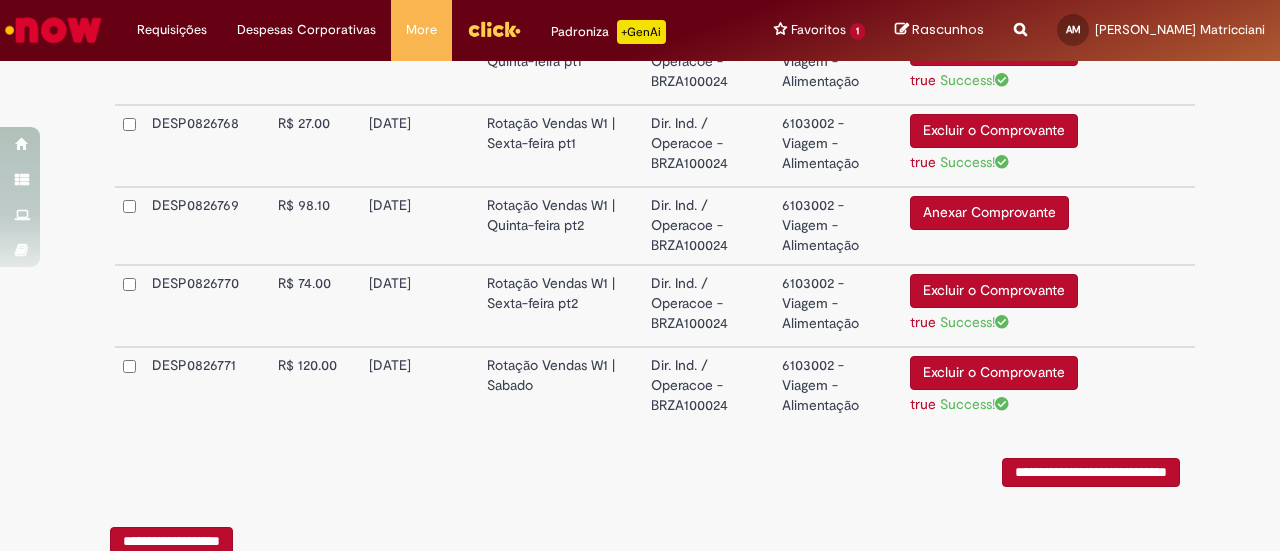 scroll, scrollTop: 1409, scrollLeft: 0, axis: vertical 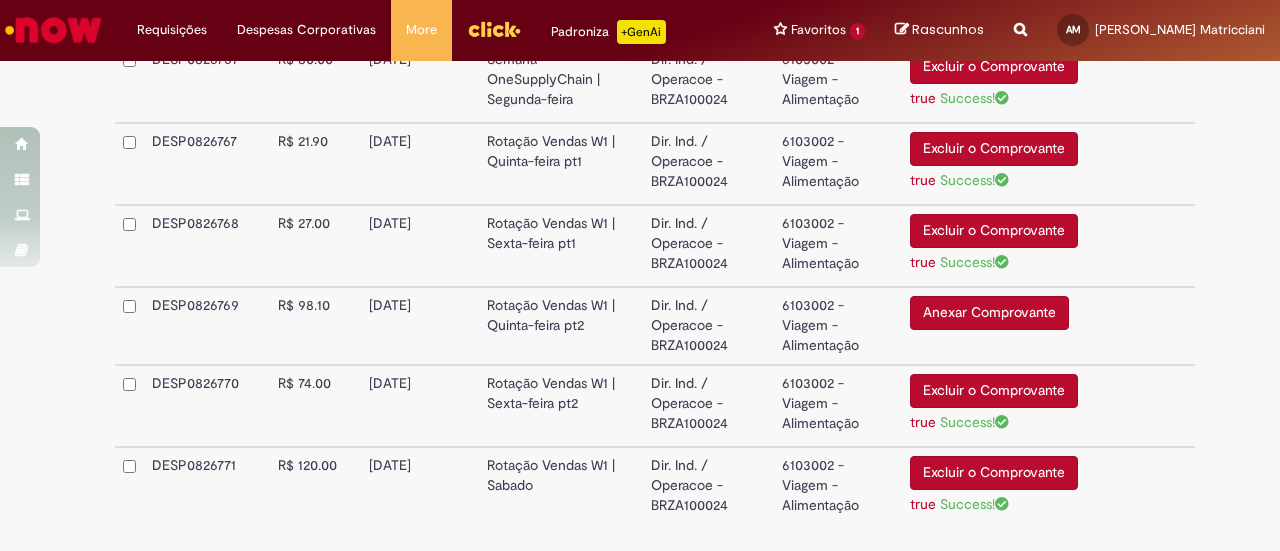 click at bounding box center (129, 326) 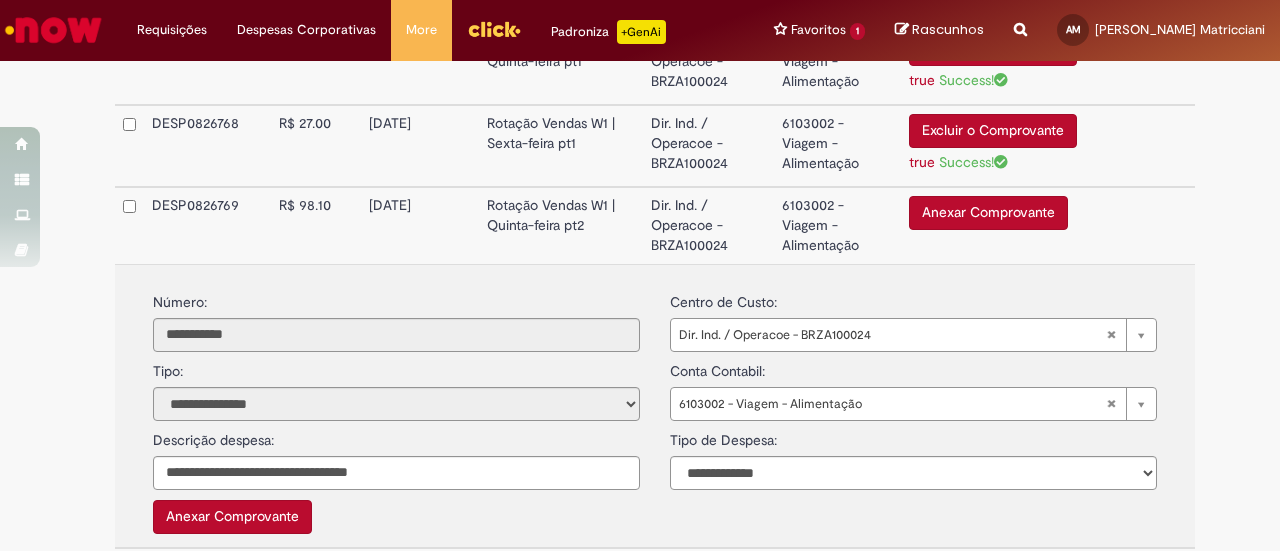 scroll, scrollTop: 1609, scrollLeft: 0, axis: vertical 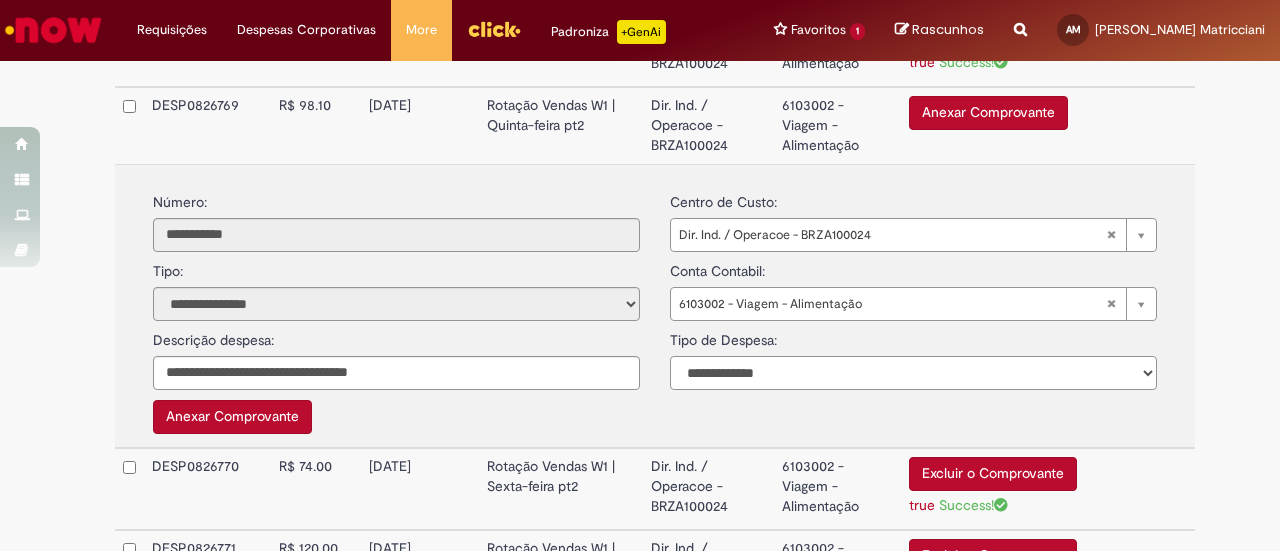 click on "**********" at bounding box center (913, 373) 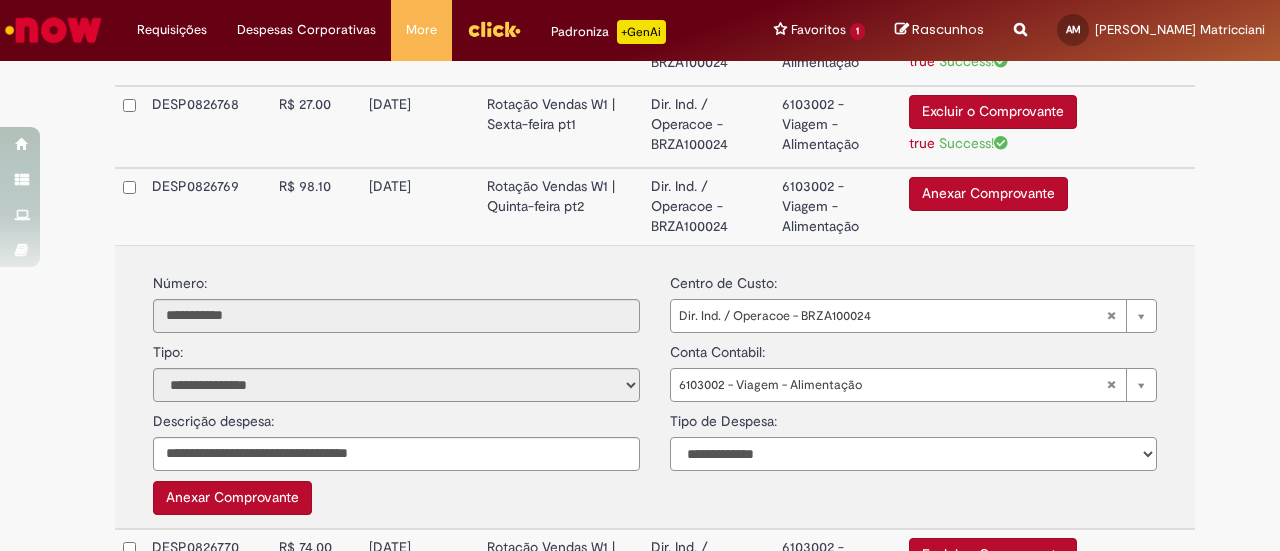 scroll, scrollTop: 1509, scrollLeft: 0, axis: vertical 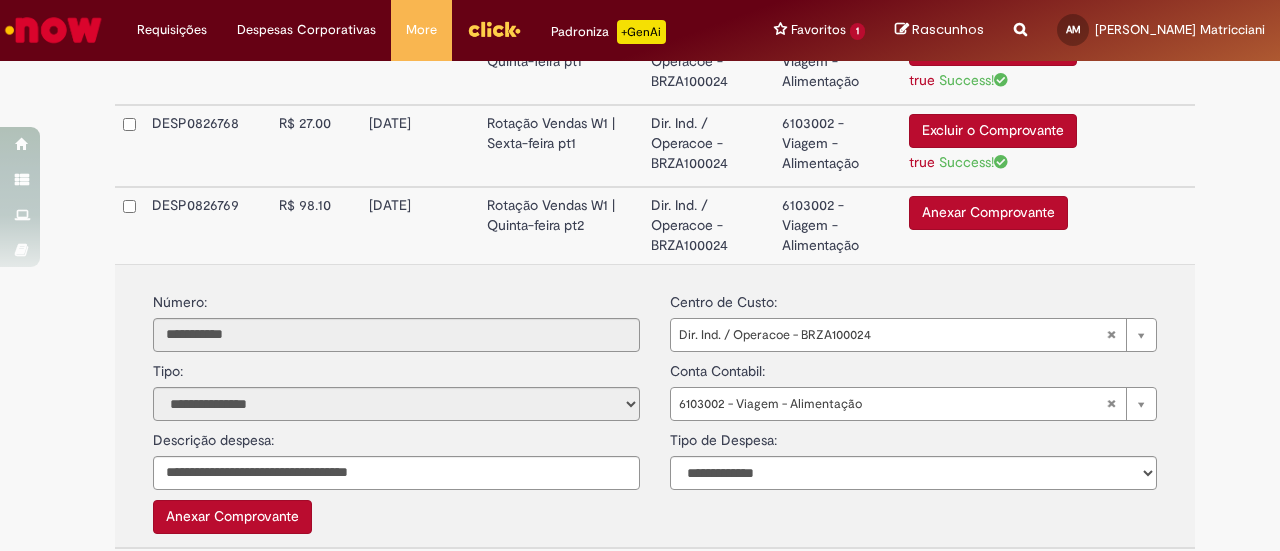 drag, startPoint x: 119, startPoint y: 210, endPoint x: 101, endPoint y: 244, distance: 38.470768 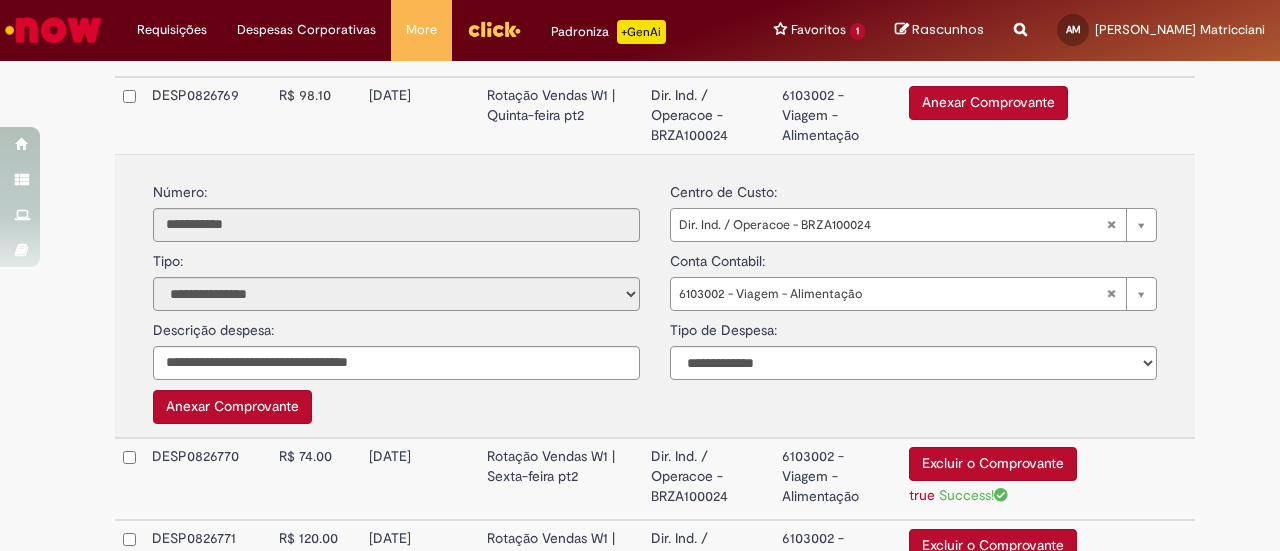 scroll, scrollTop: 1444, scrollLeft: 0, axis: vertical 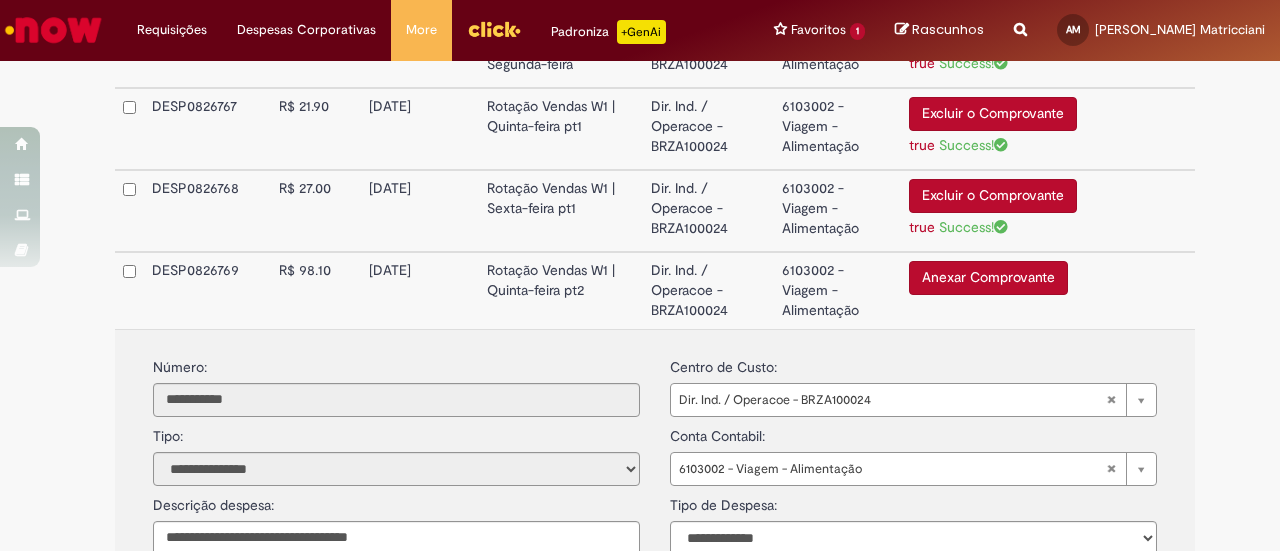 click at bounding box center [129, 290] 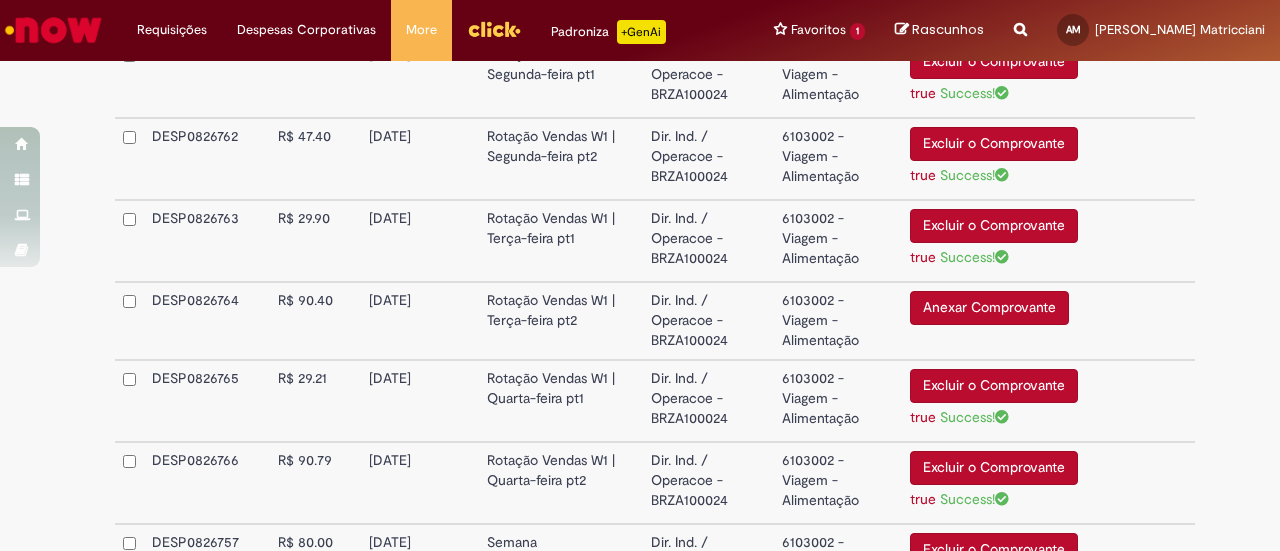 scroll, scrollTop: 1044, scrollLeft: 0, axis: vertical 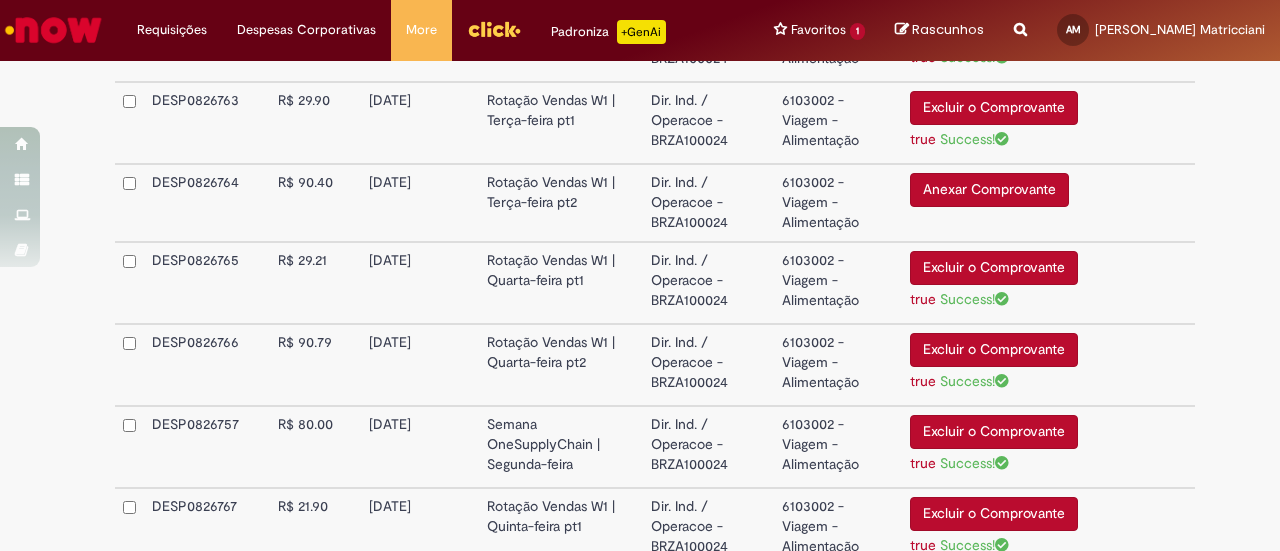 click on "Anexar Comprovante" at bounding box center (989, 190) 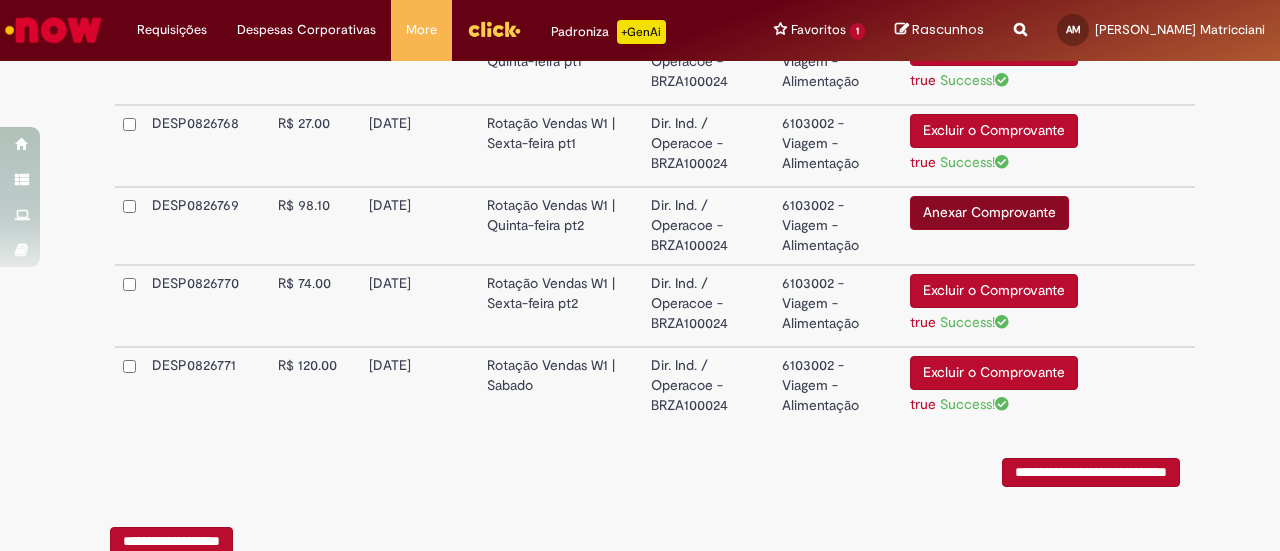 scroll, scrollTop: 1566, scrollLeft: 0, axis: vertical 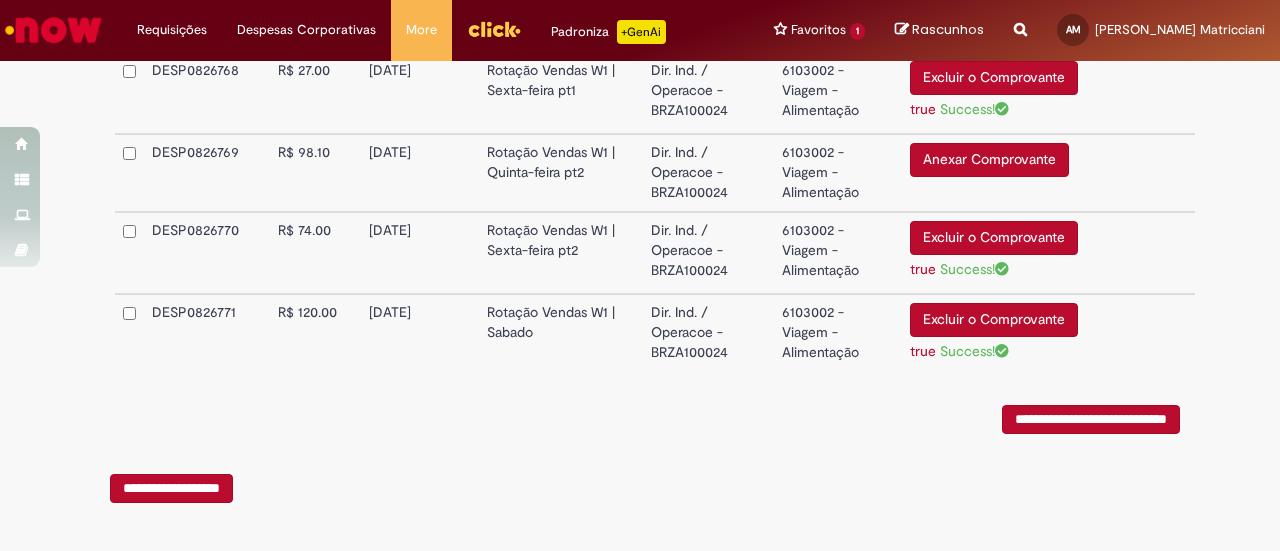 click on "Anexar Comprovante    Excluir o Comprovante" at bounding box center [1008, 173] 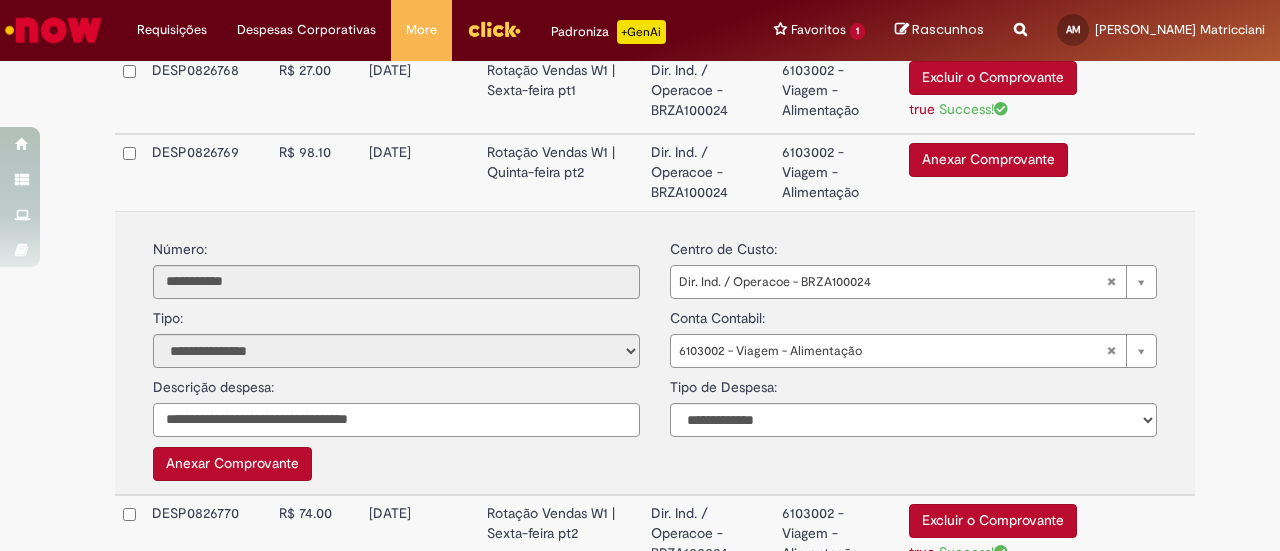 click on "**********" at bounding box center [396, 420] 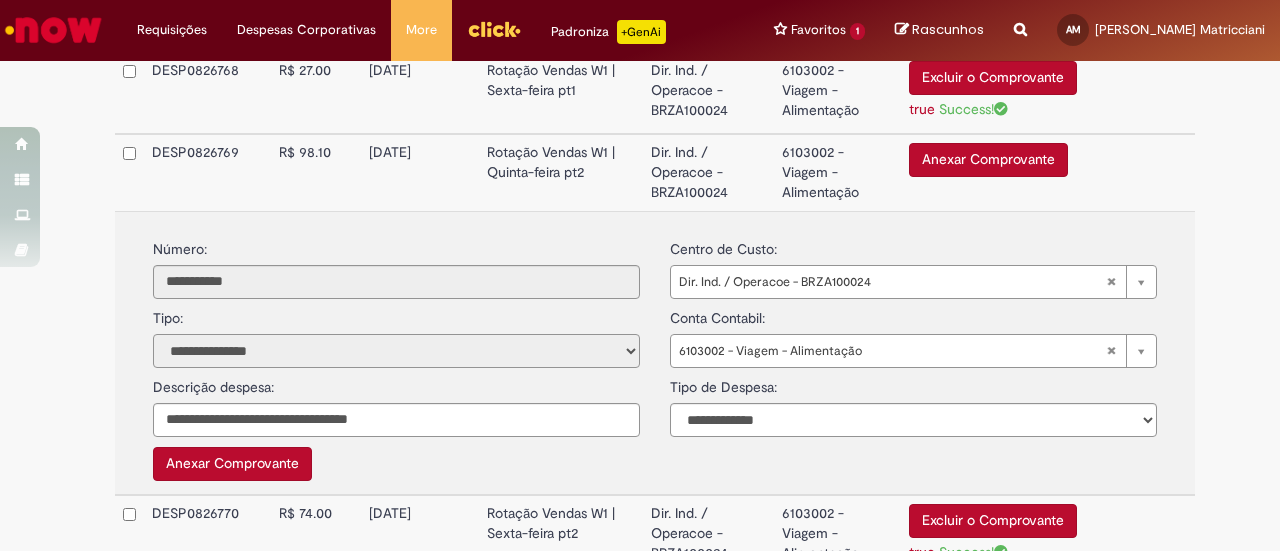 click on "**********" at bounding box center [396, 351] 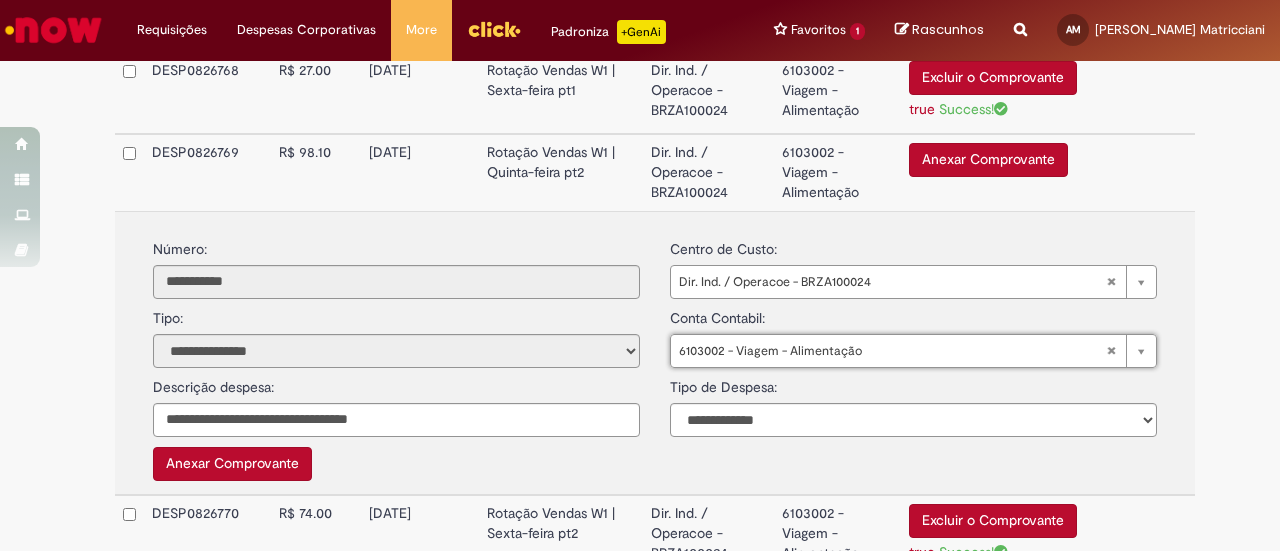 scroll, scrollTop: 0, scrollLeft: 0, axis: both 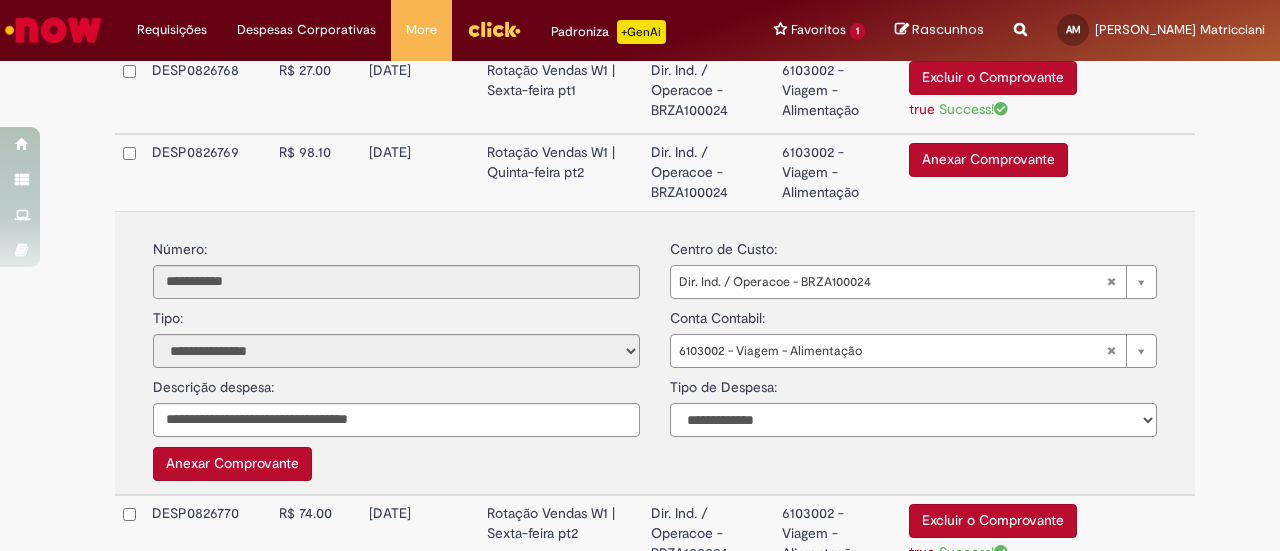 click on "**********" at bounding box center (913, 420) 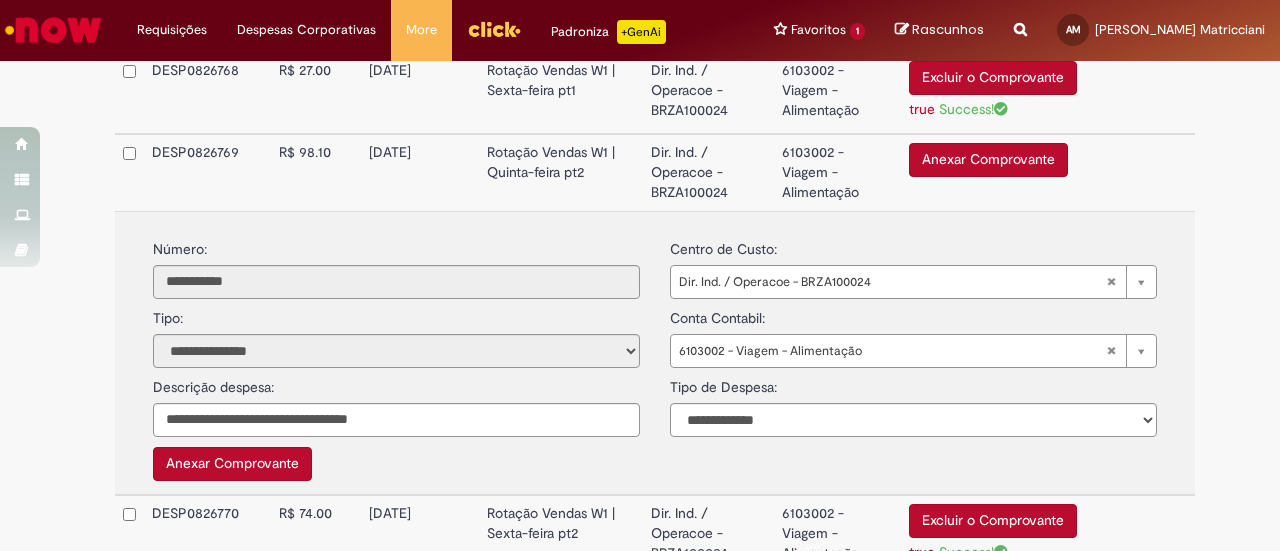 click on "Anexar Comprovante
Comprovante:" at bounding box center [396, 461] 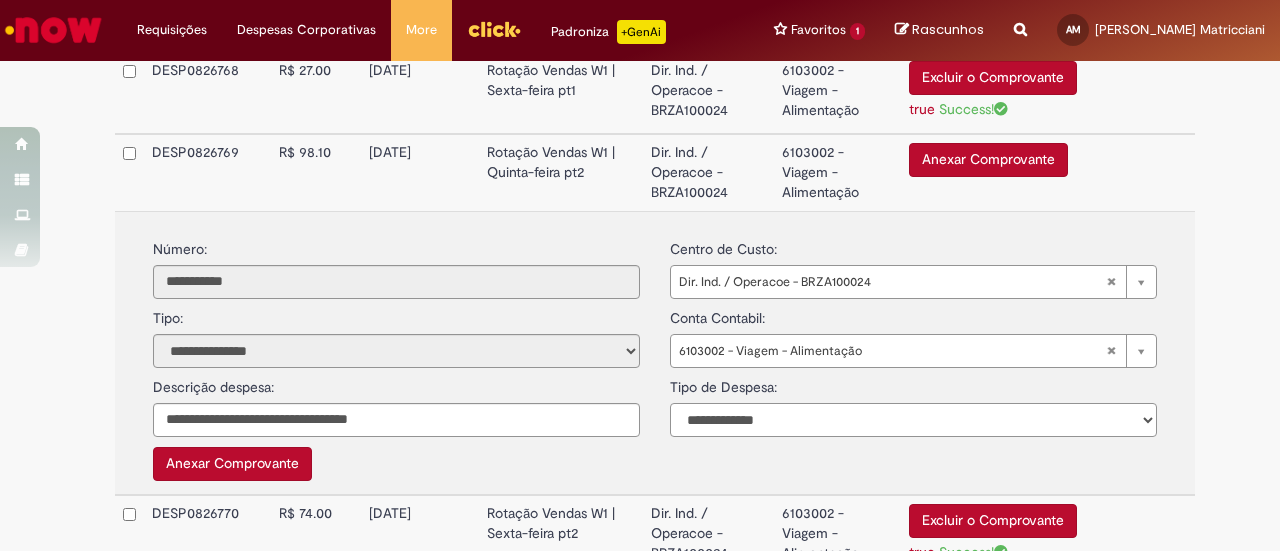 click on "**********" at bounding box center (913, 420) 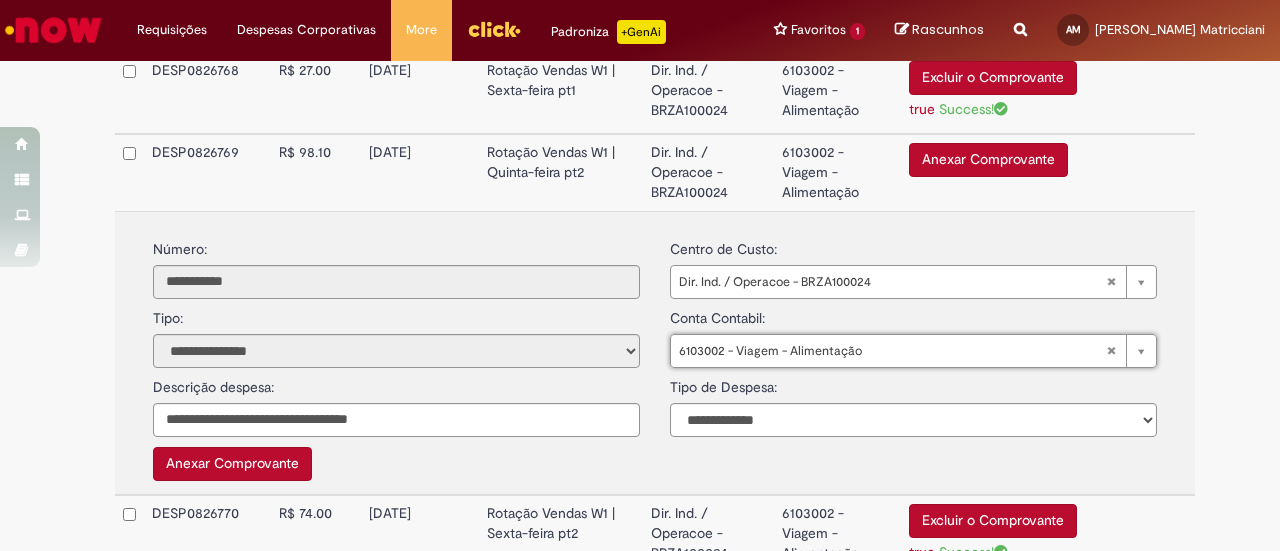 scroll, scrollTop: 0, scrollLeft: 0, axis: both 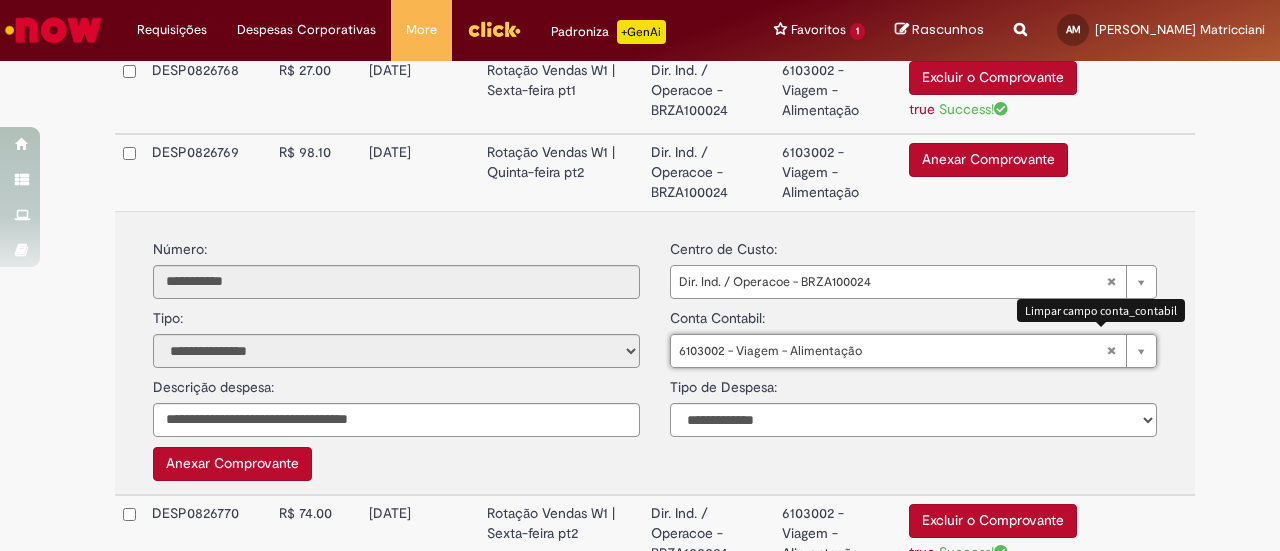 click on "6103002 - Viagem - Alimentação" at bounding box center [913, 351] 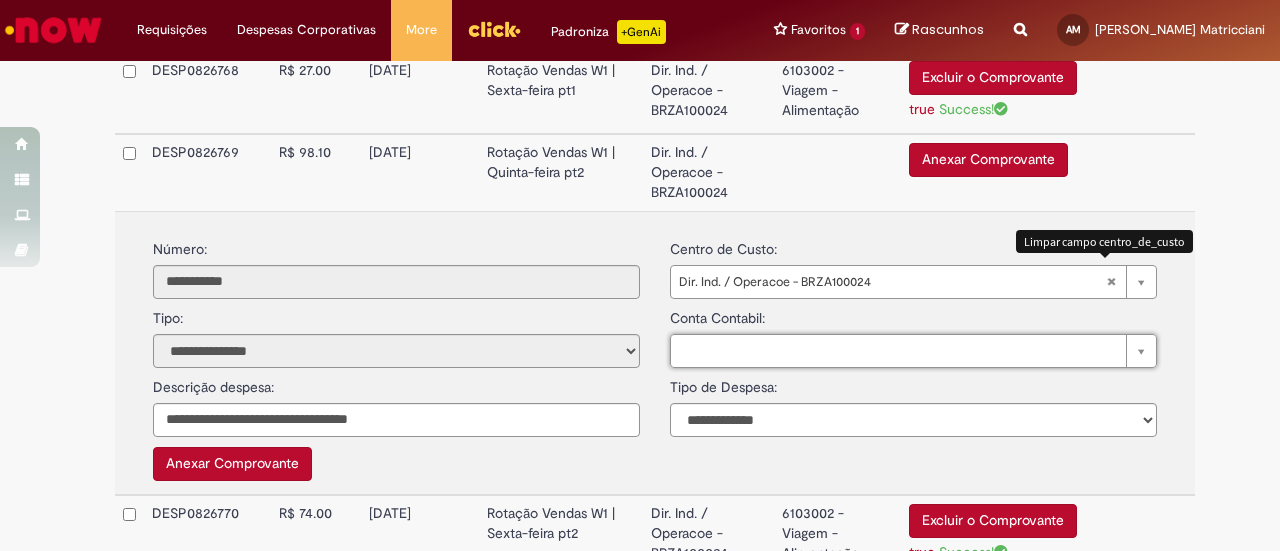type 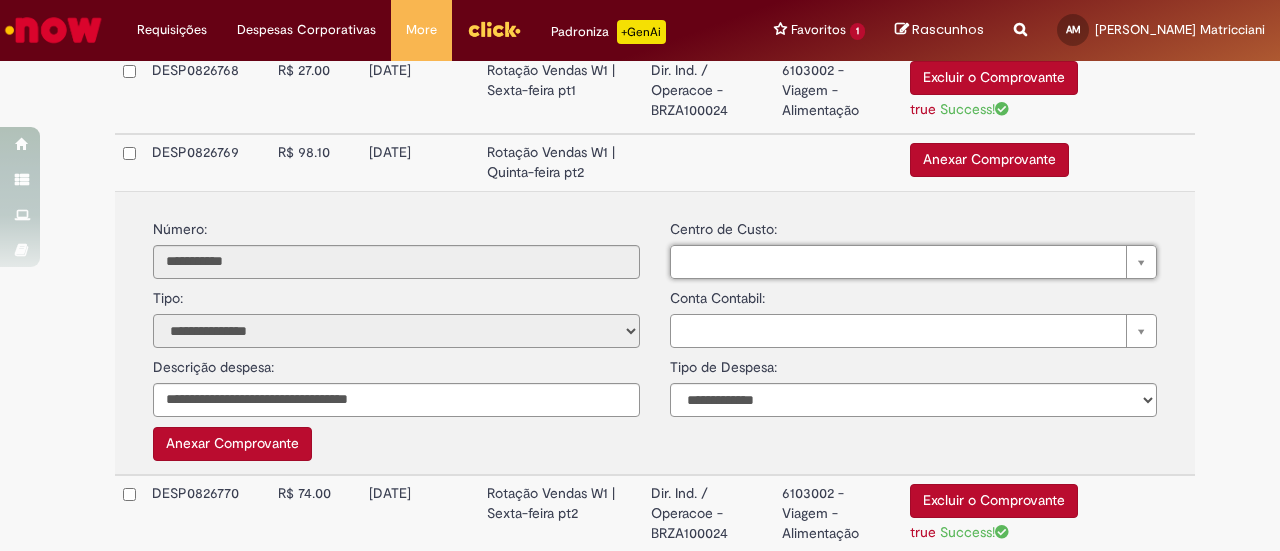 click on "**********" at bounding box center (396, 331) 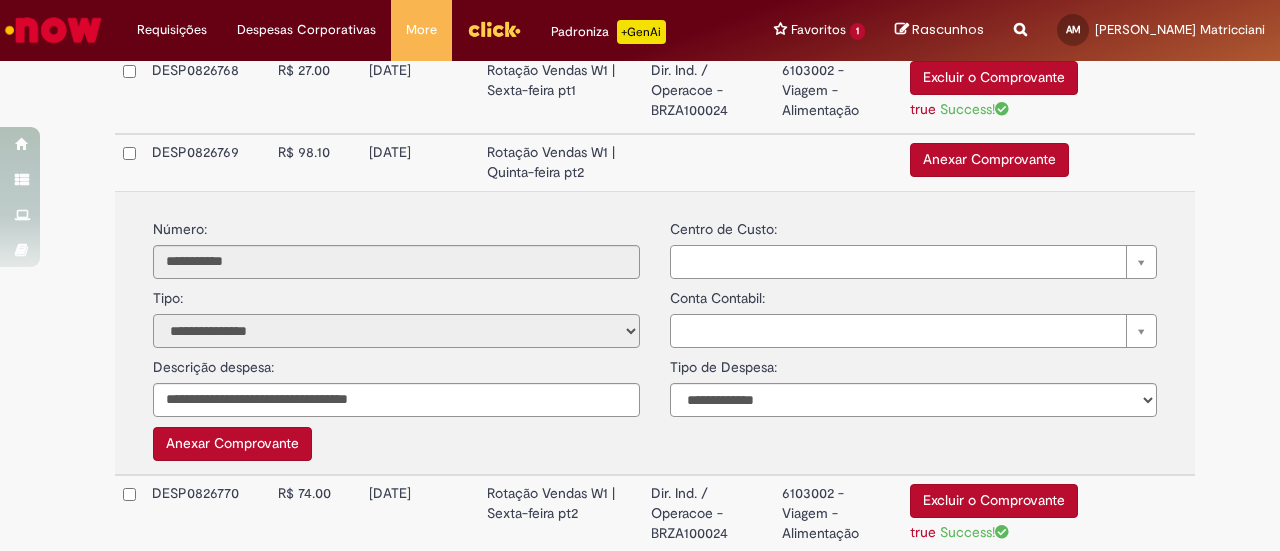 drag, startPoint x: 622, startPoint y: 325, endPoint x: 454, endPoint y: 247, distance: 185.22418 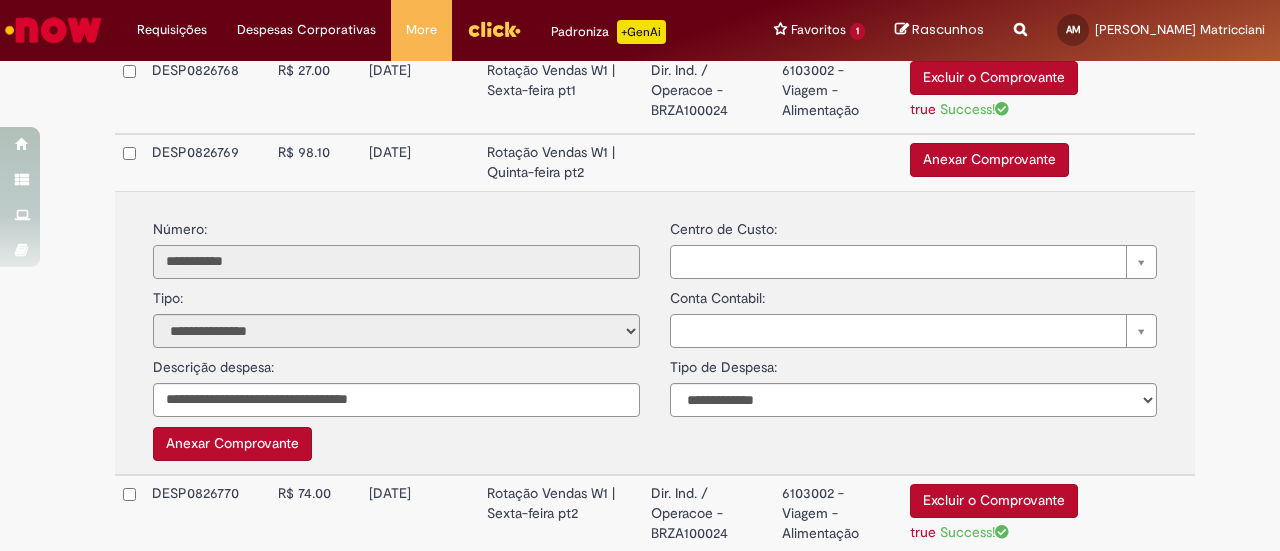 click on "**********" at bounding box center [396, 262] 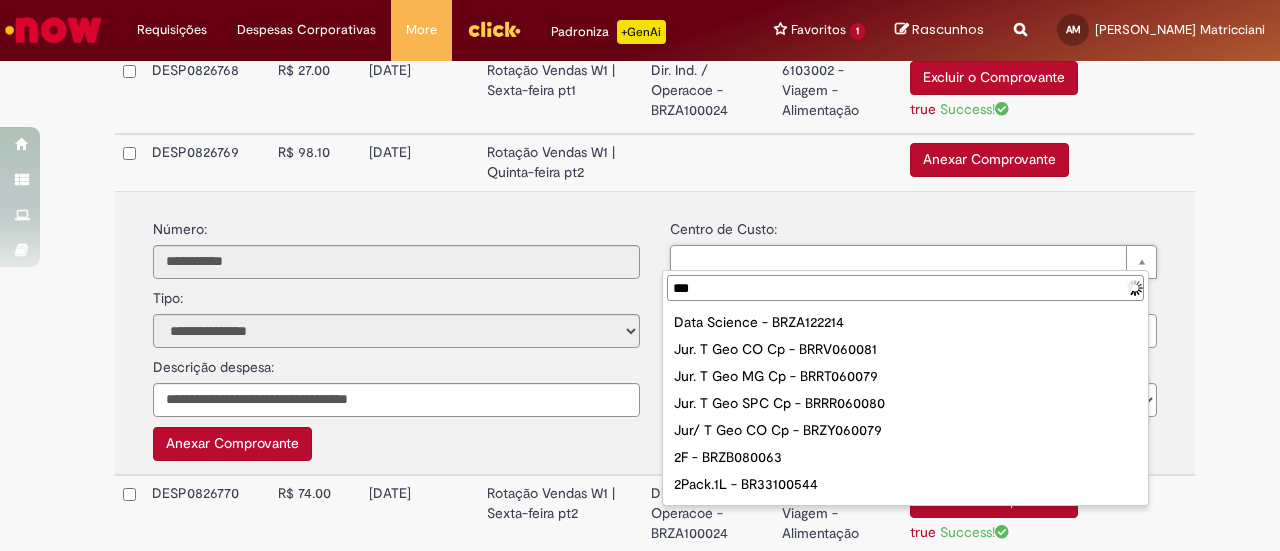 type on "****" 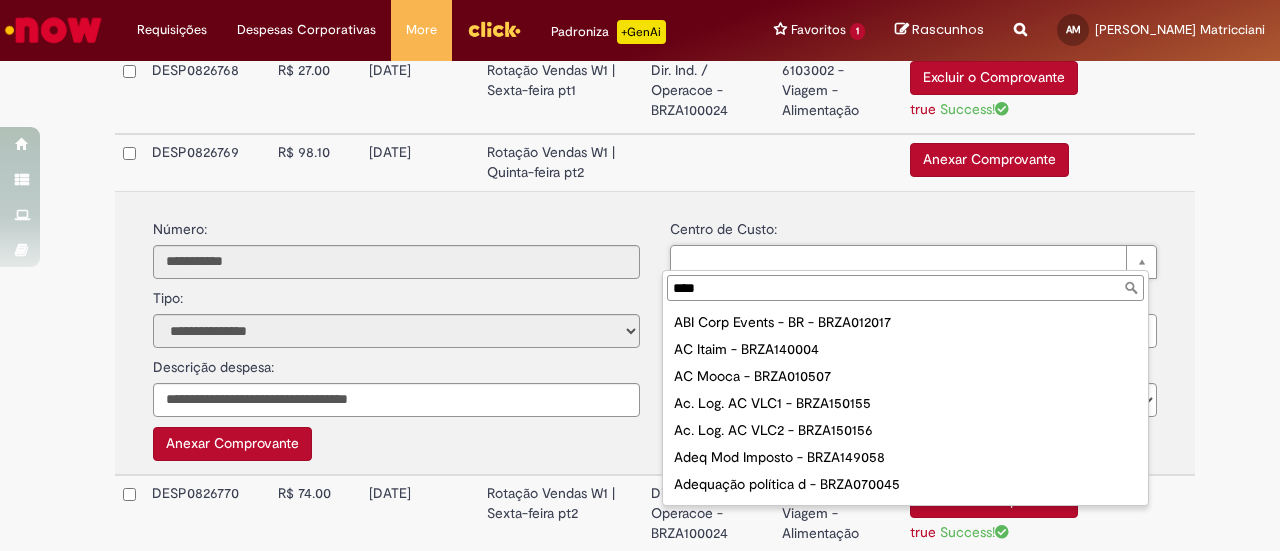 scroll, scrollTop: 0, scrollLeft: 0, axis: both 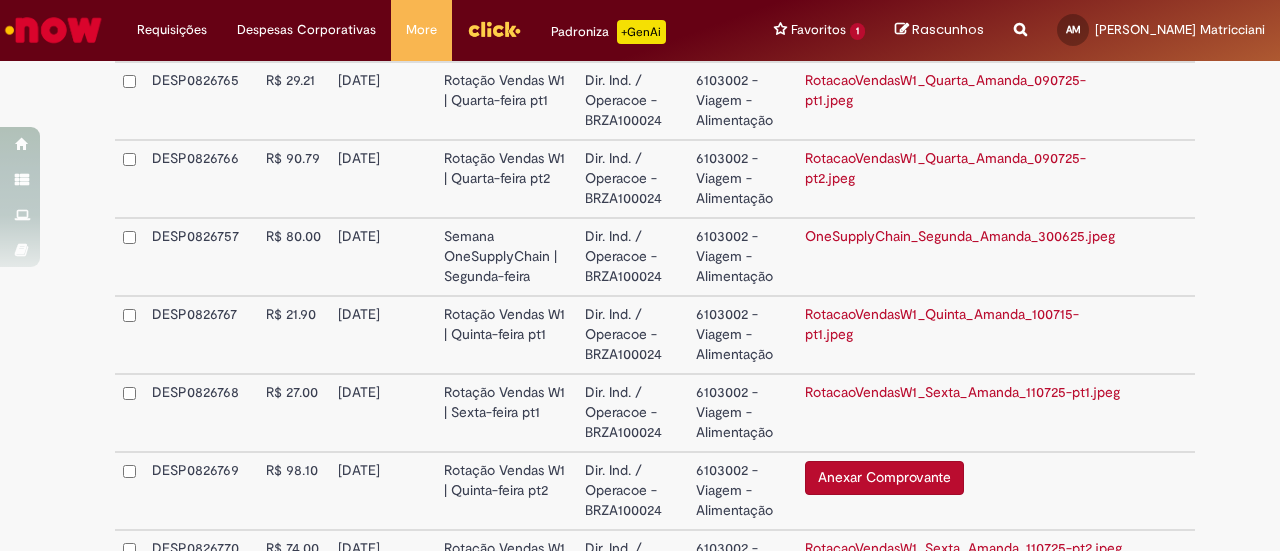 click on "Anexar Comprovante" at bounding box center [884, 478] 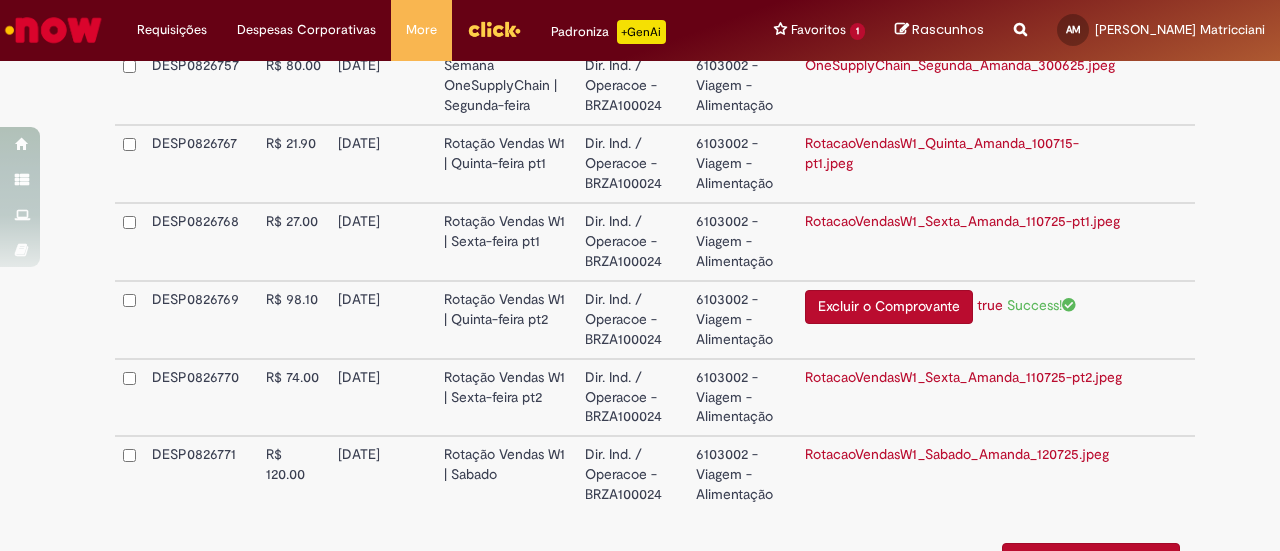 scroll, scrollTop: 1400, scrollLeft: 0, axis: vertical 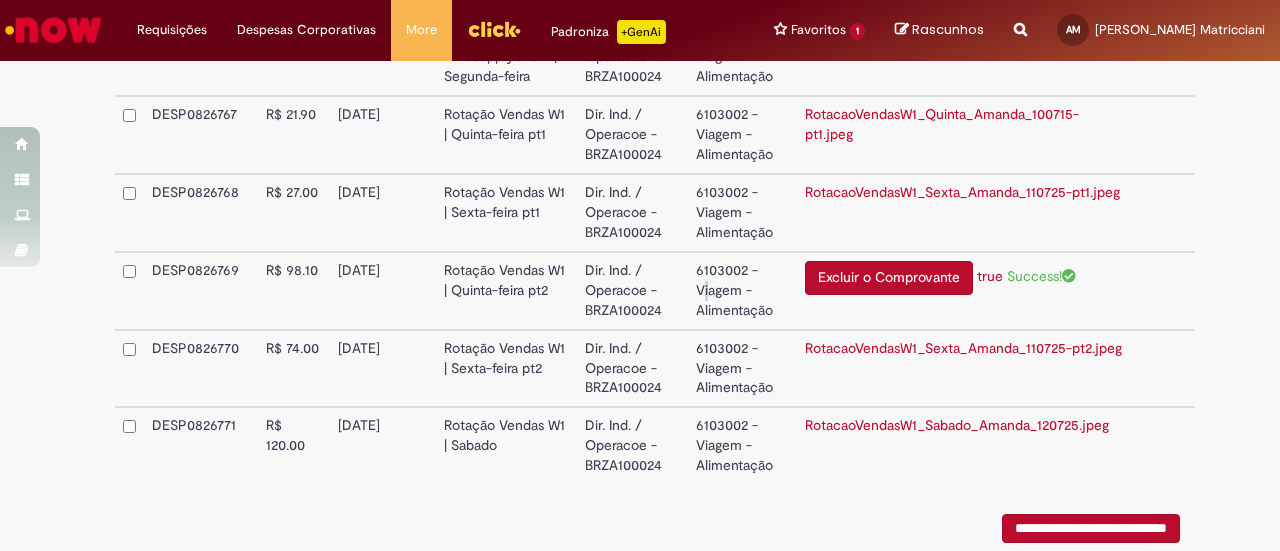 click on "6103002 - Viagem - Alimentação" at bounding box center (742, 291) 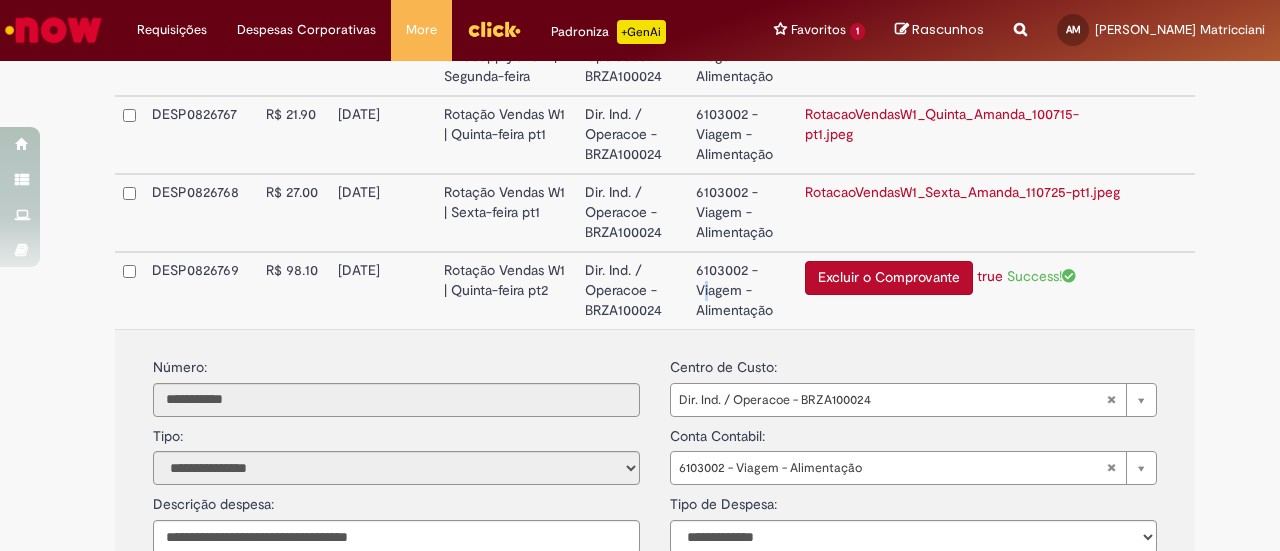 scroll, scrollTop: 1500, scrollLeft: 0, axis: vertical 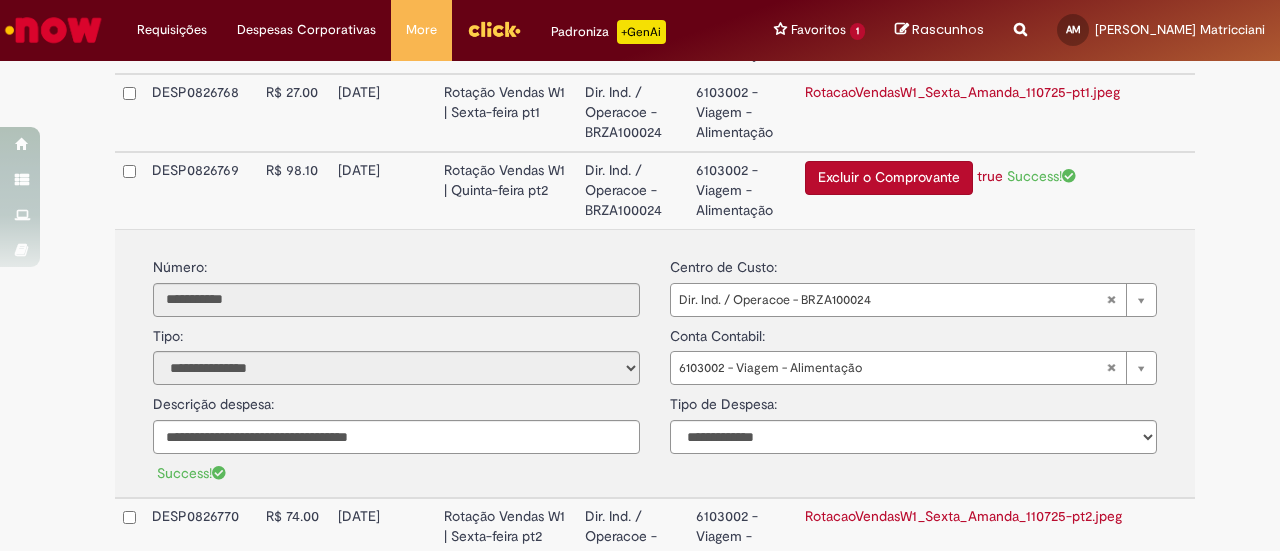 click on "6103002 - Viagem - Alimentação" at bounding box center [742, 190] 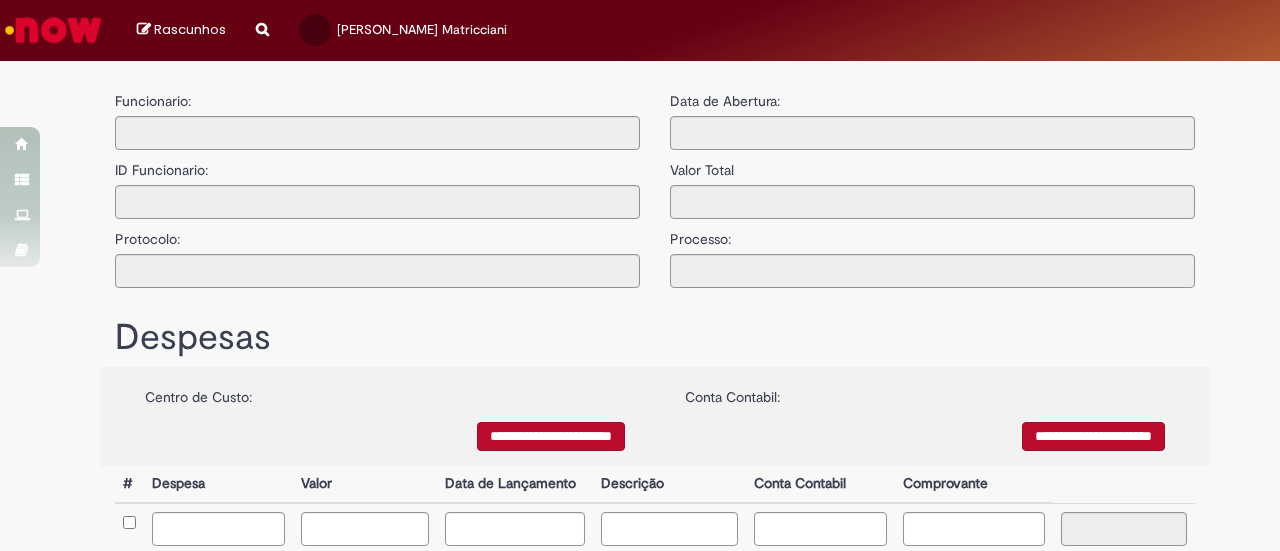 scroll, scrollTop: 0, scrollLeft: 0, axis: both 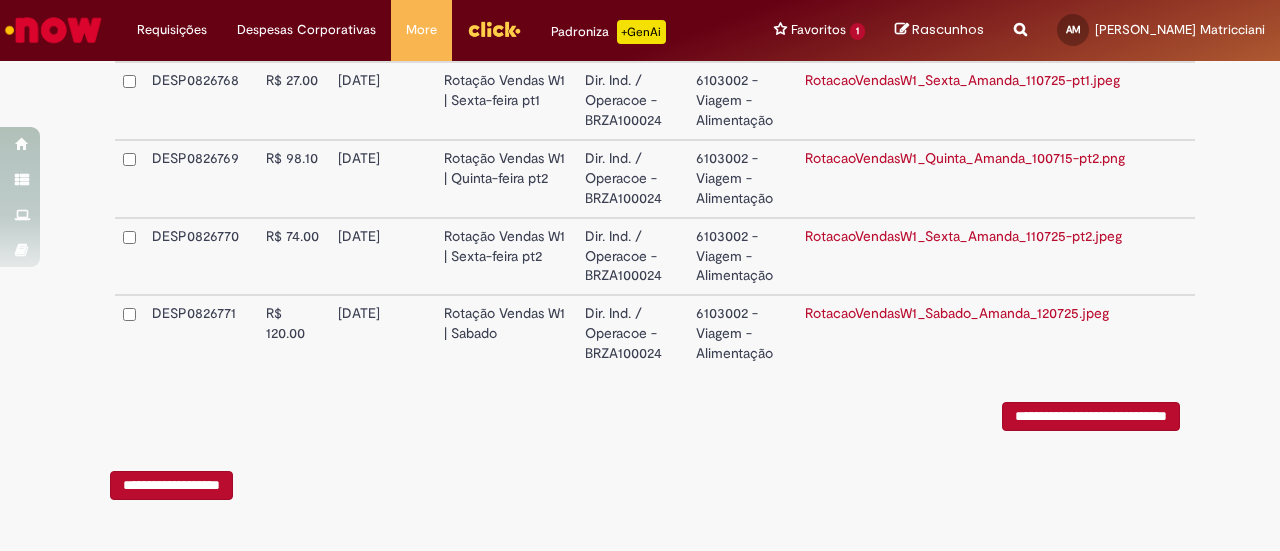 click on "**********" at bounding box center [1091, 416] 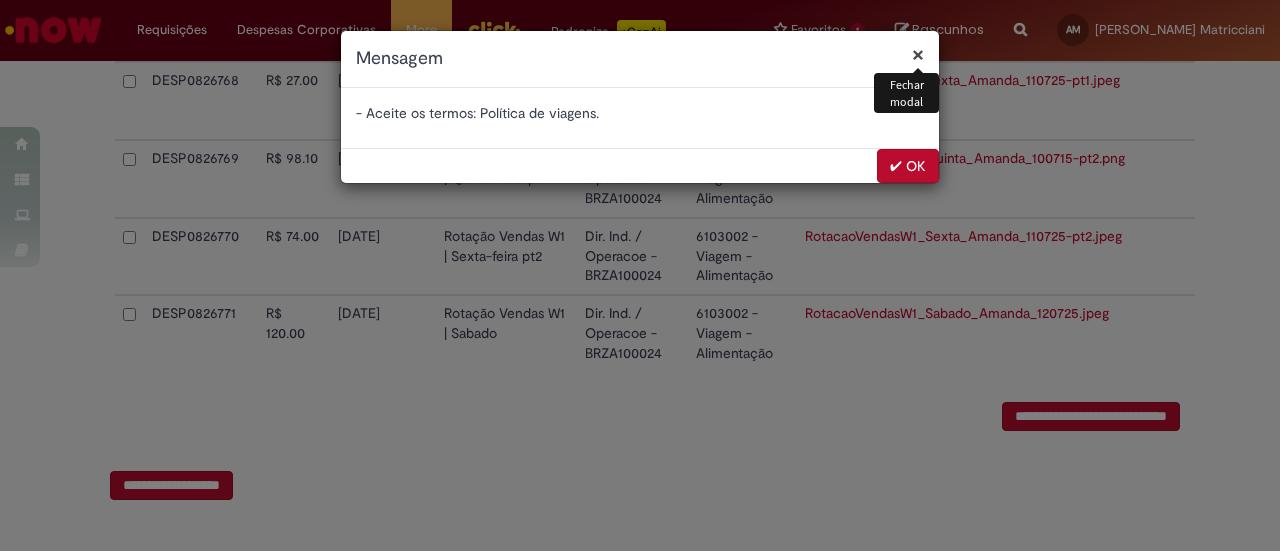 drag, startPoint x: 904, startPoint y: 163, endPoint x: 899, endPoint y: 173, distance: 11.18034 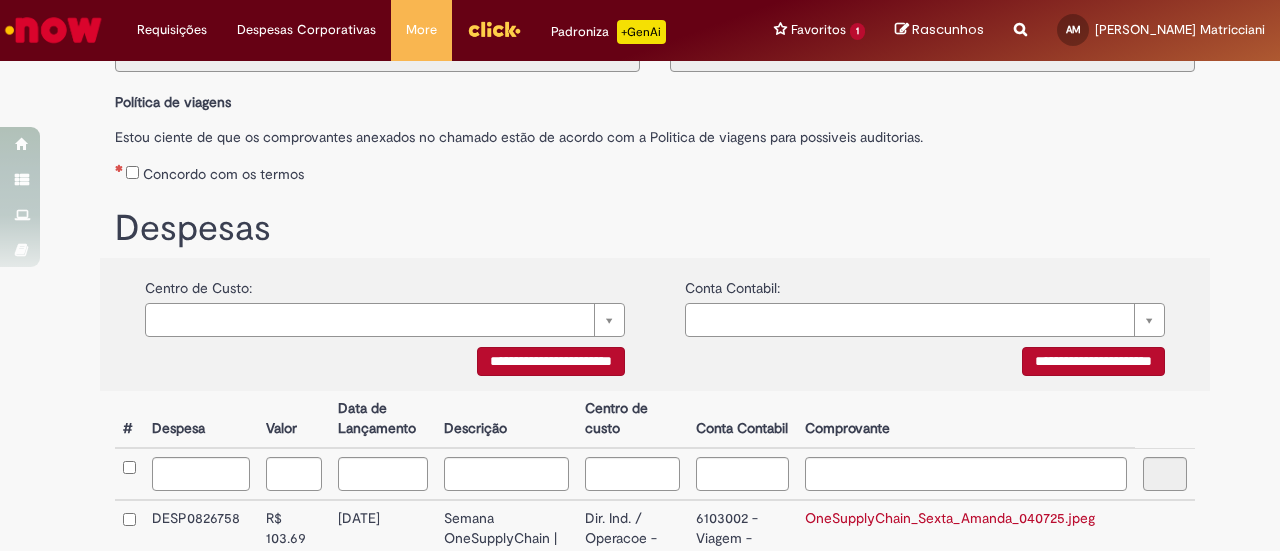scroll, scrollTop: 119, scrollLeft: 0, axis: vertical 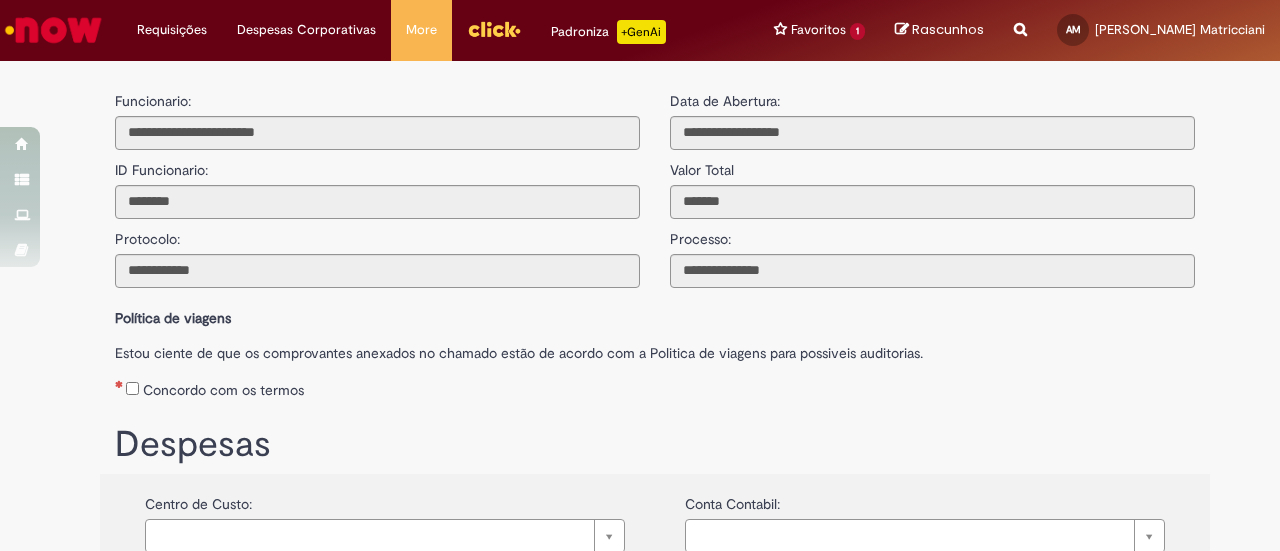 click on "Despesas" at bounding box center (655, 440) 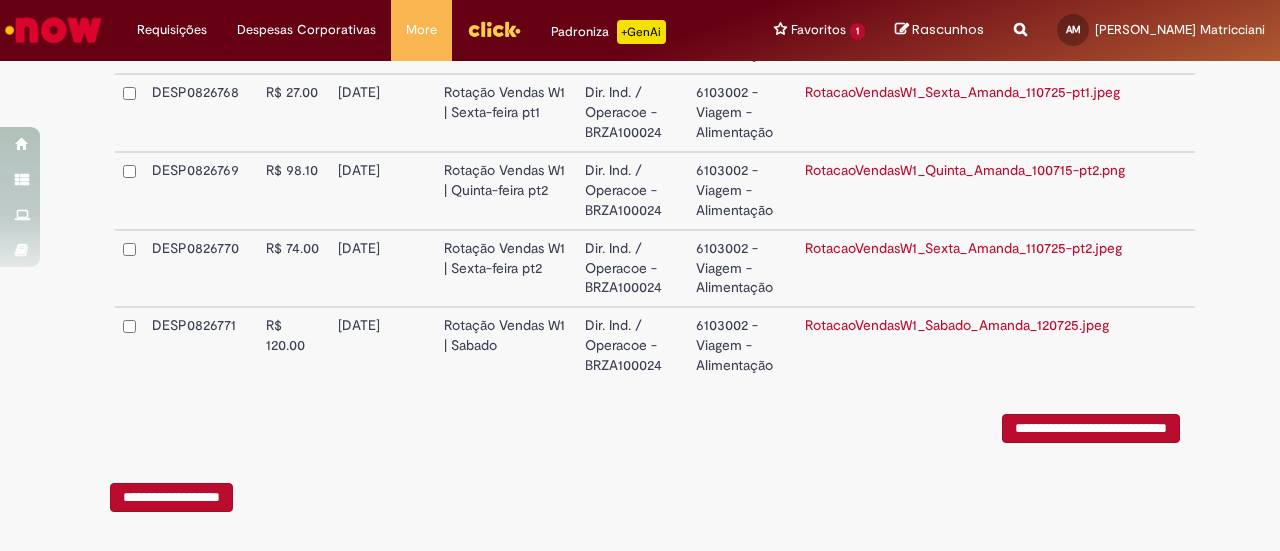 scroll, scrollTop: 1519, scrollLeft: 0, axis: vertical 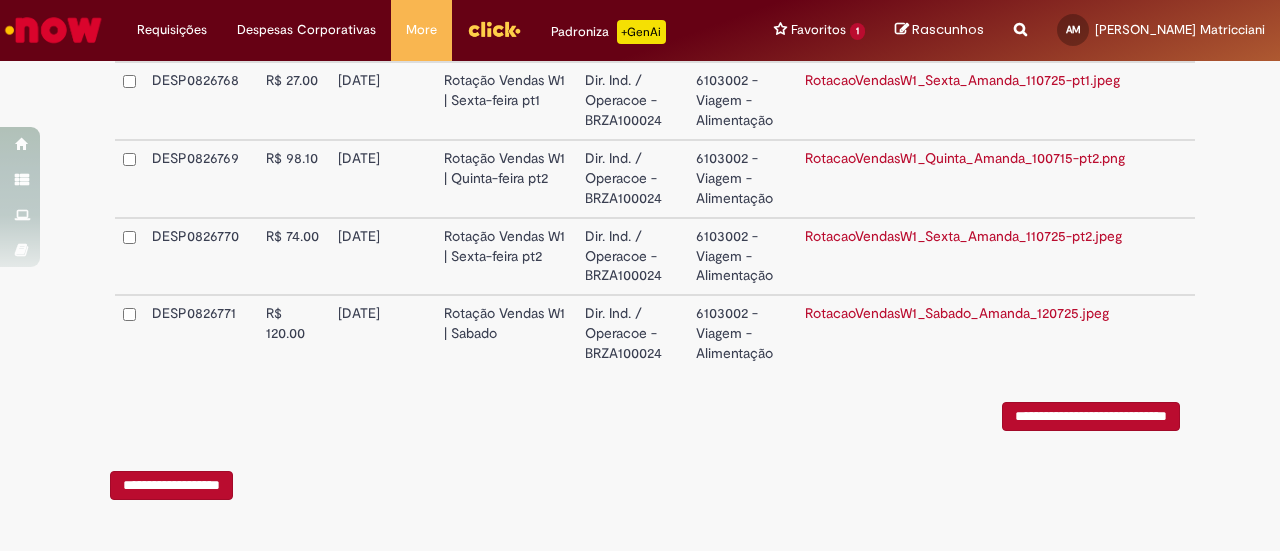 click on "**********" at bounding box center [1091, 416] 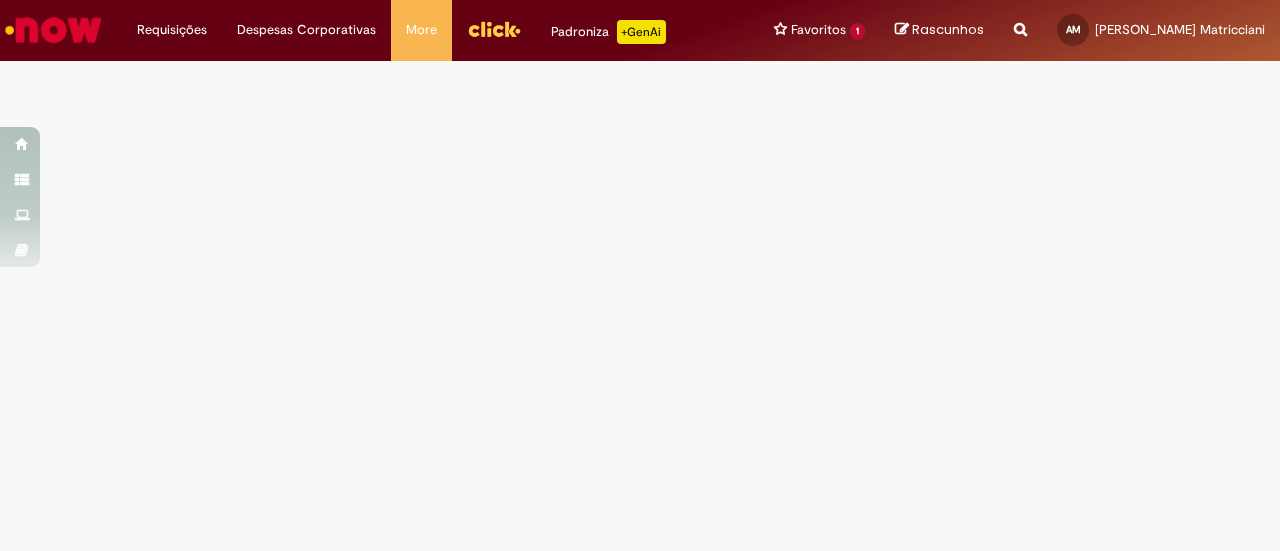 scroll, scrollTop: 0, scrollLeft: 0, axis: both 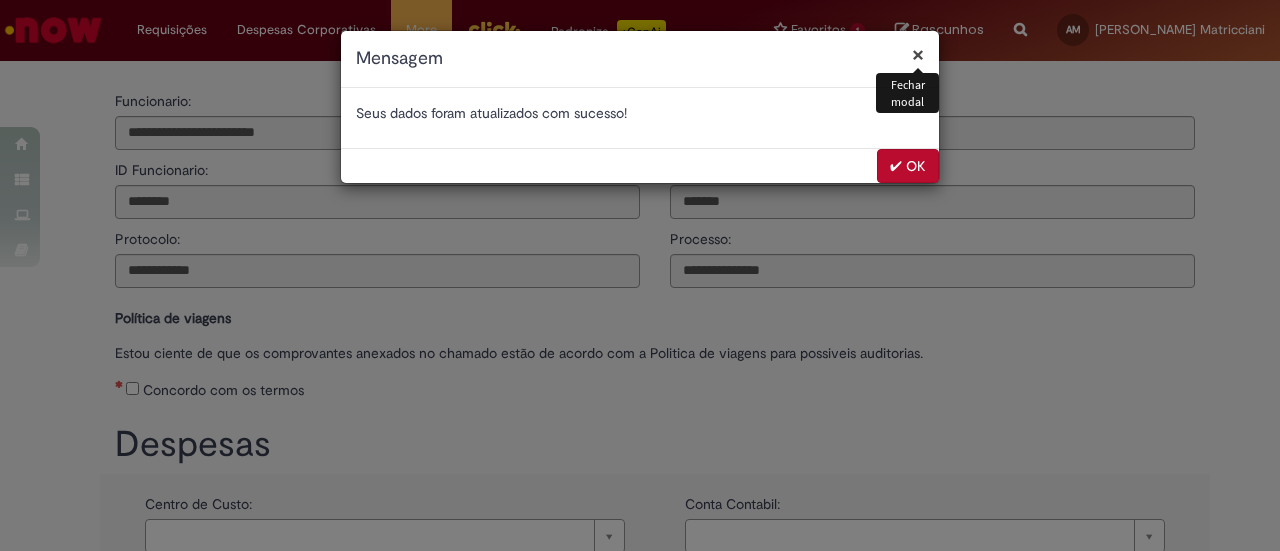 click on "✔ OK" at bounding box center (908, 166) 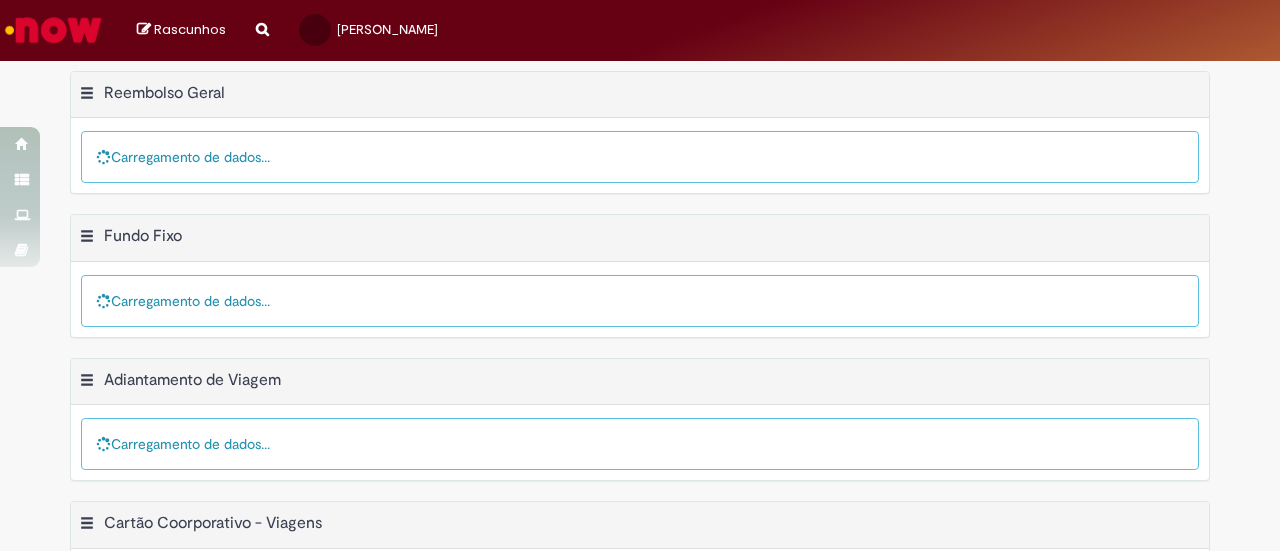 scroll, scrollTop: 0, scrollLeft: 0, axis: both 